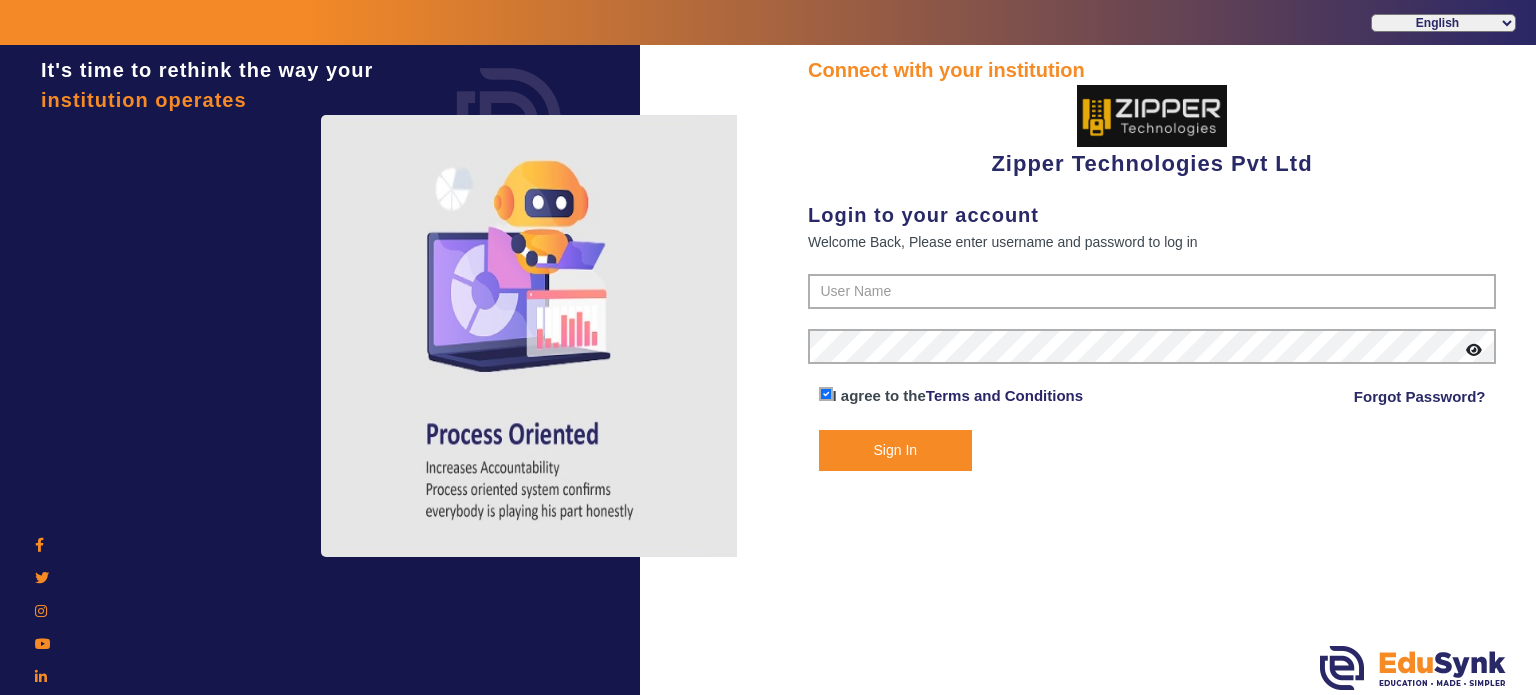 scroll, scrollTop: 0, scrollLeft: 0, axis: both 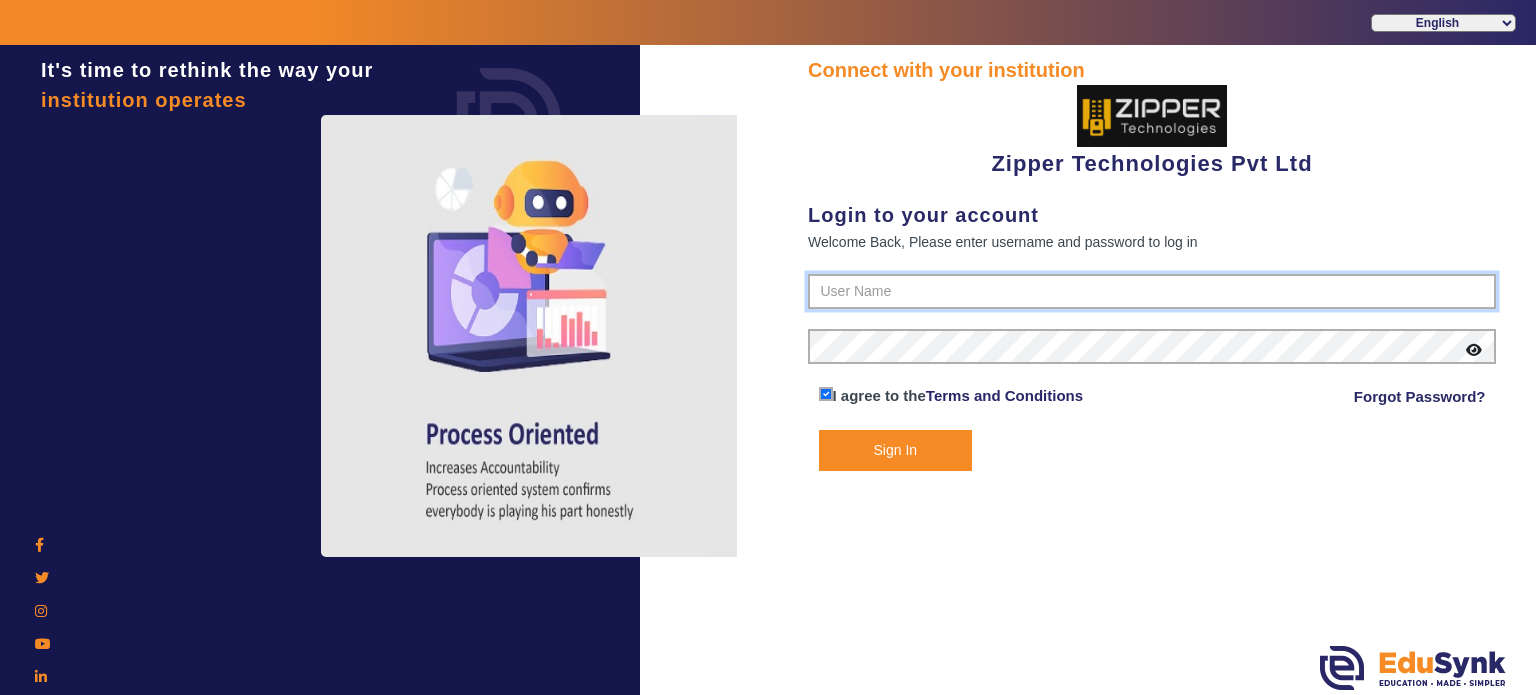 click at bounding box center (1152, 292) 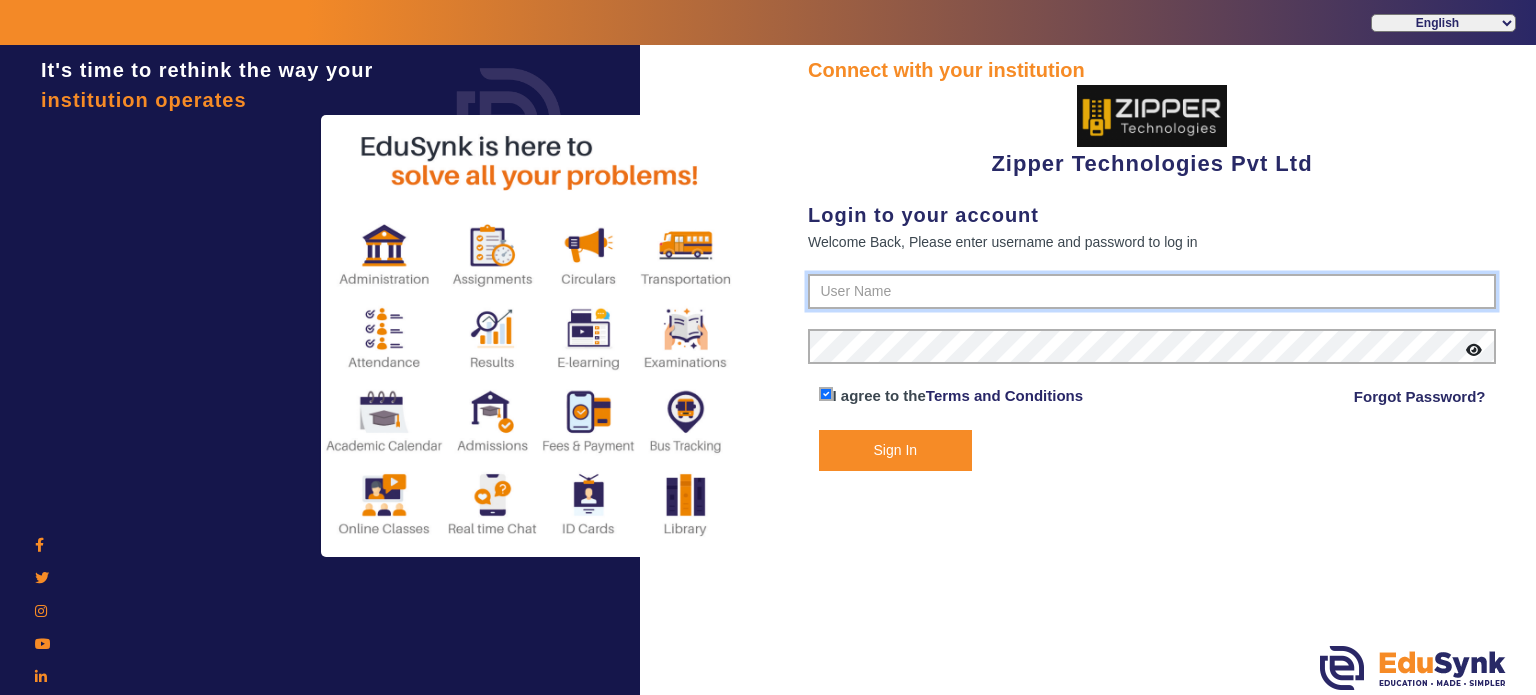 type on "[PHONE]" 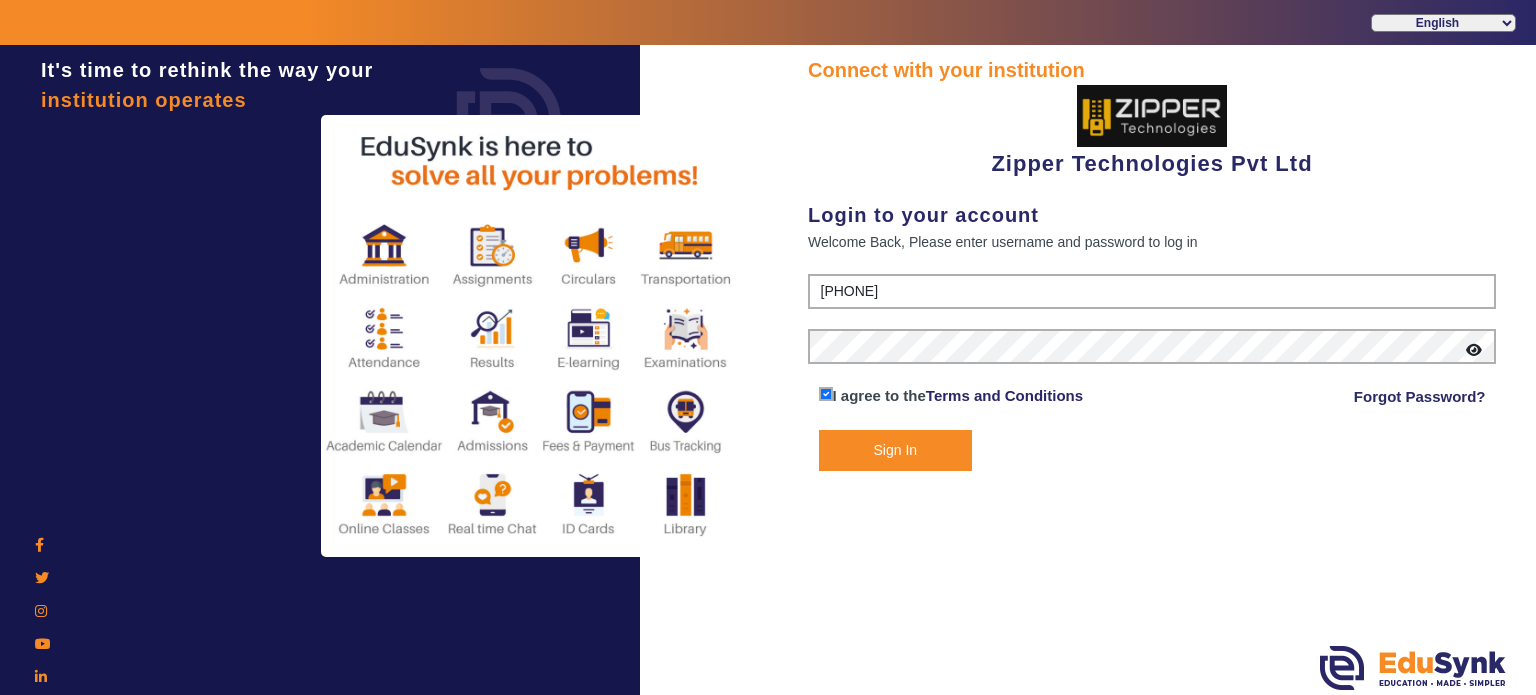 click on "Sign In" 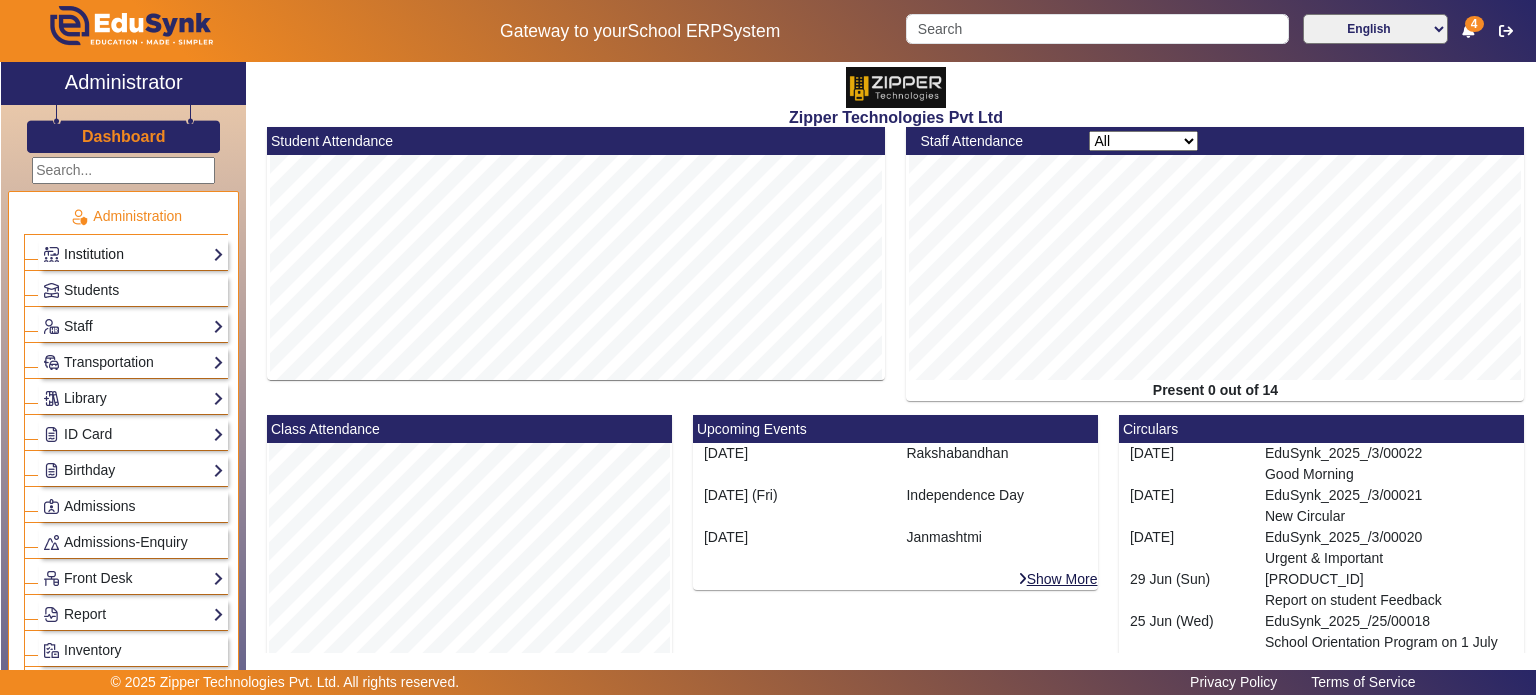 click on "Institution" 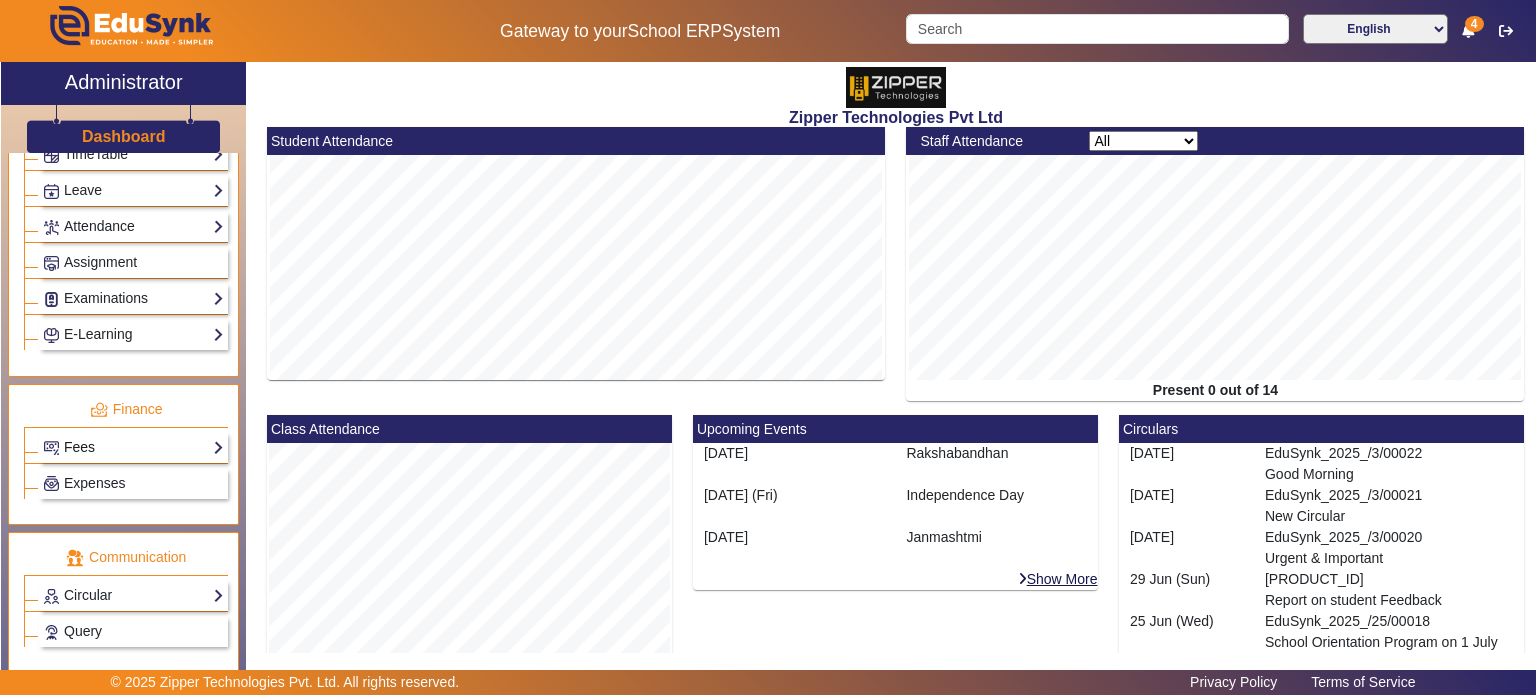 click on "Fees" 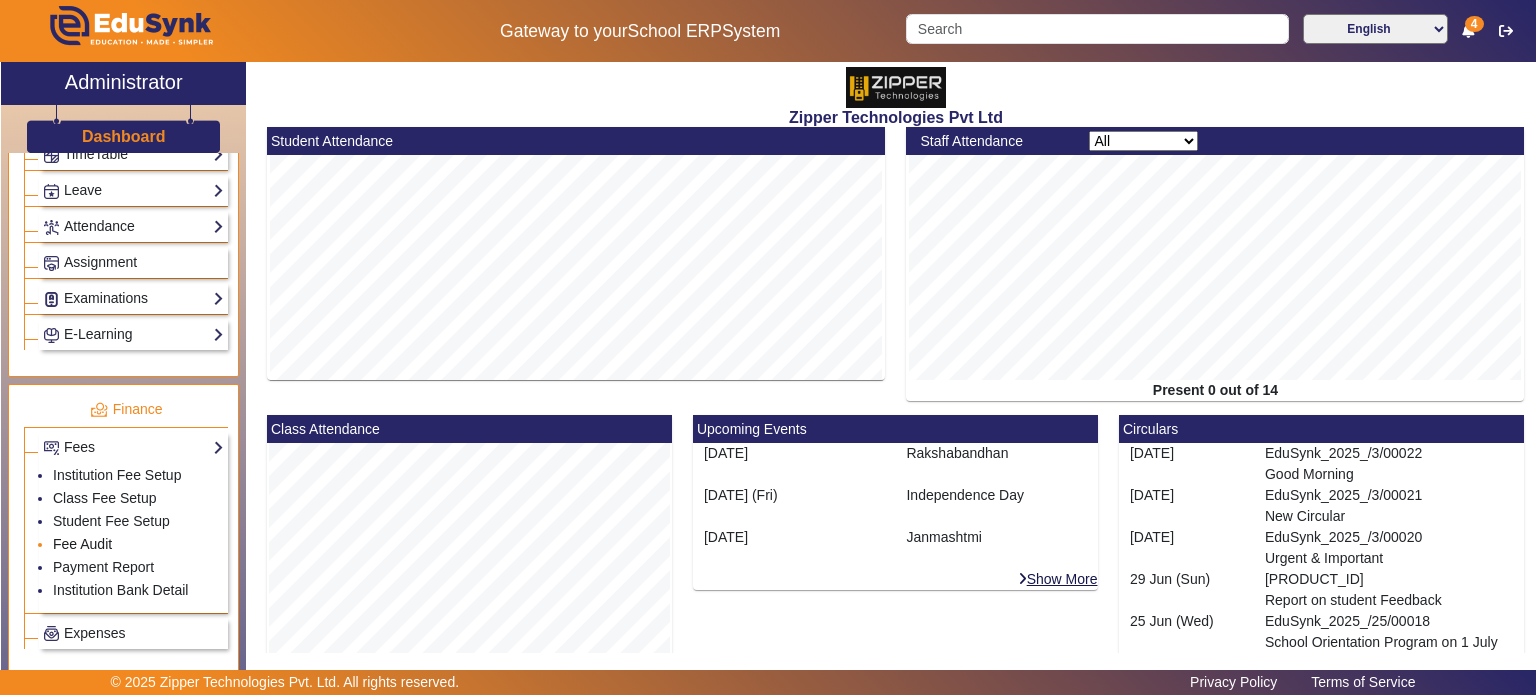 click on "Fee Audit" 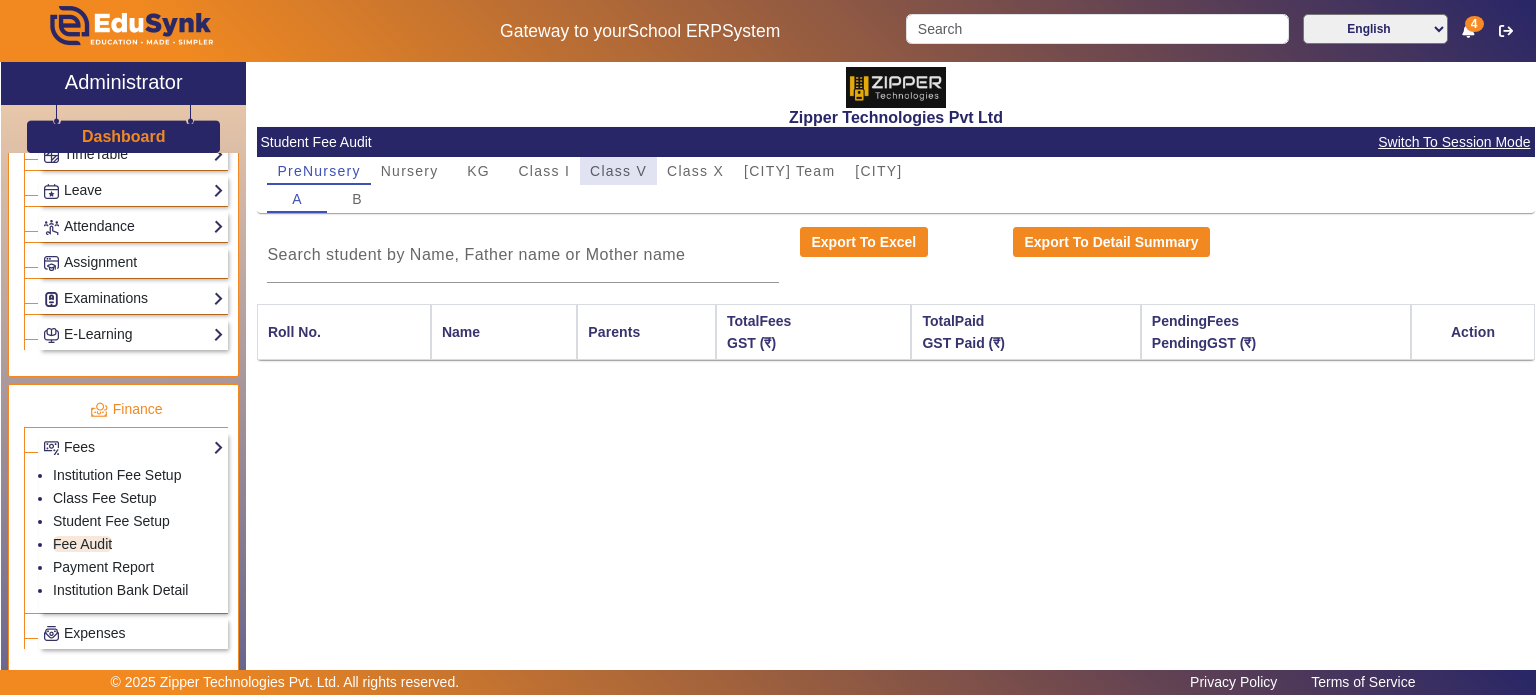 click on "Class V" at bounding box center (618, 171) 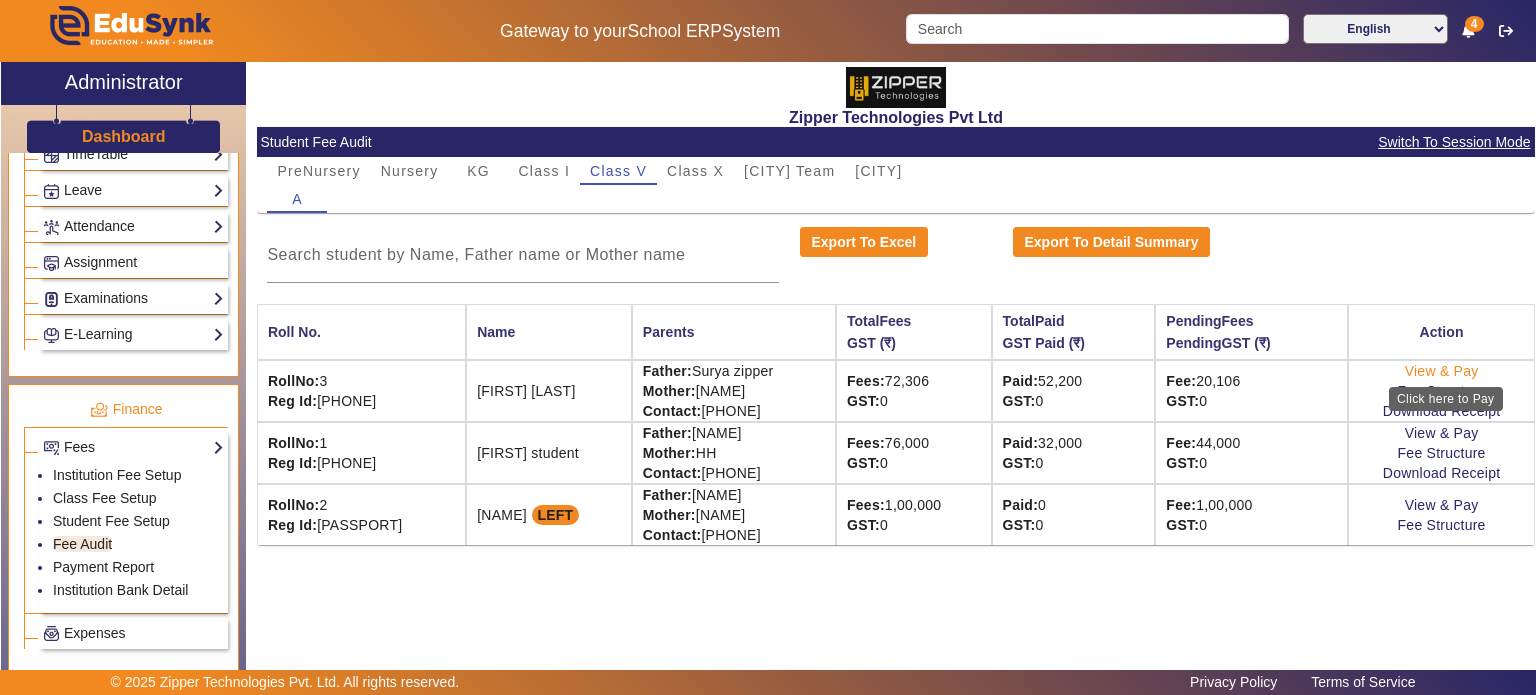 click on "View & Pay" 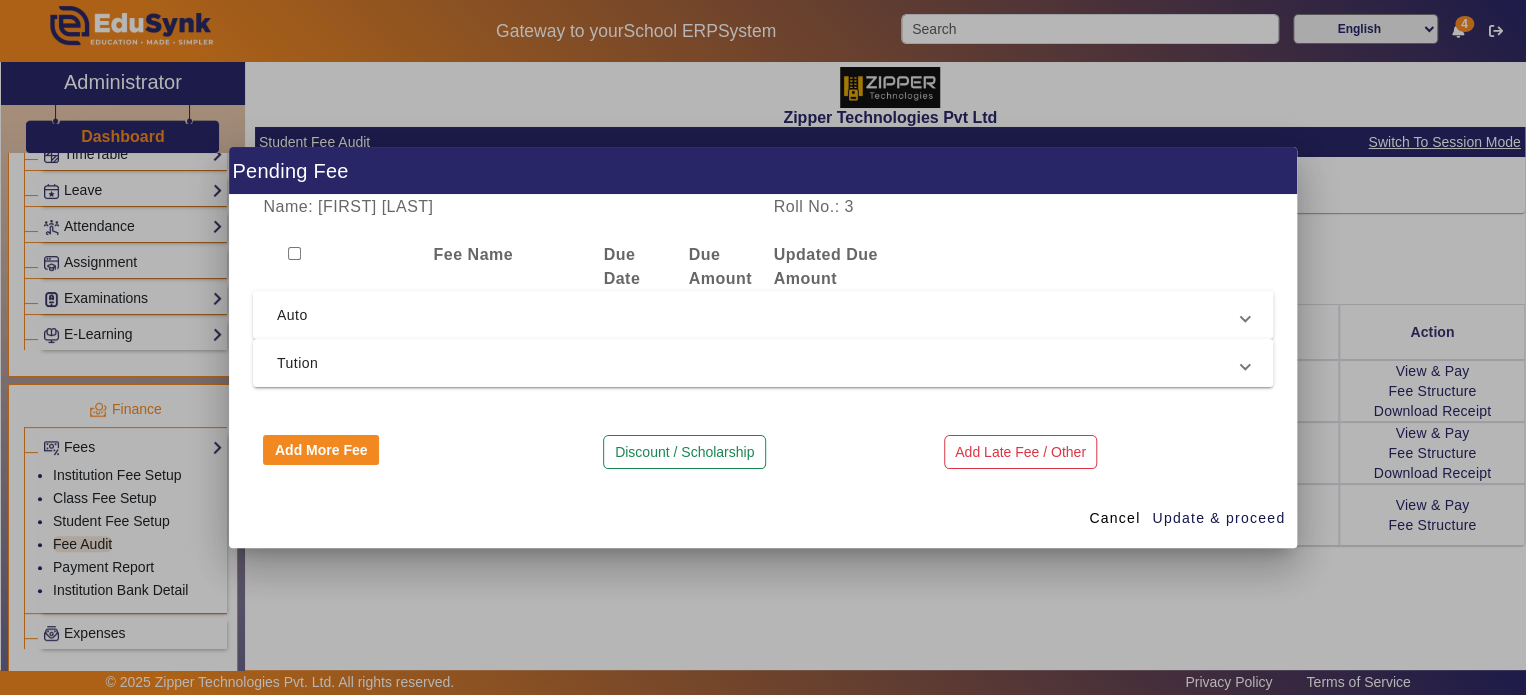 click on "Auto" at bounding box center [763, 315] 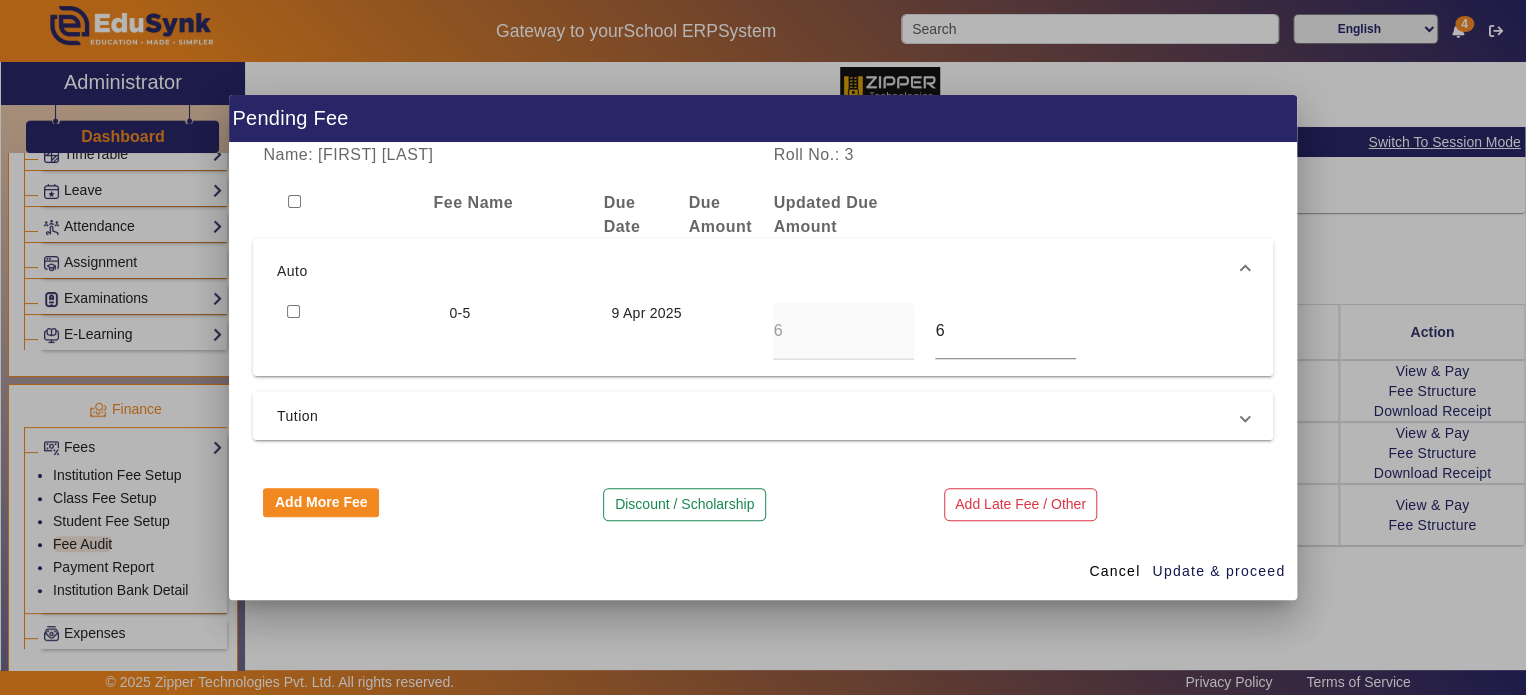 click on "Tution" at bounding box center [759, 416] 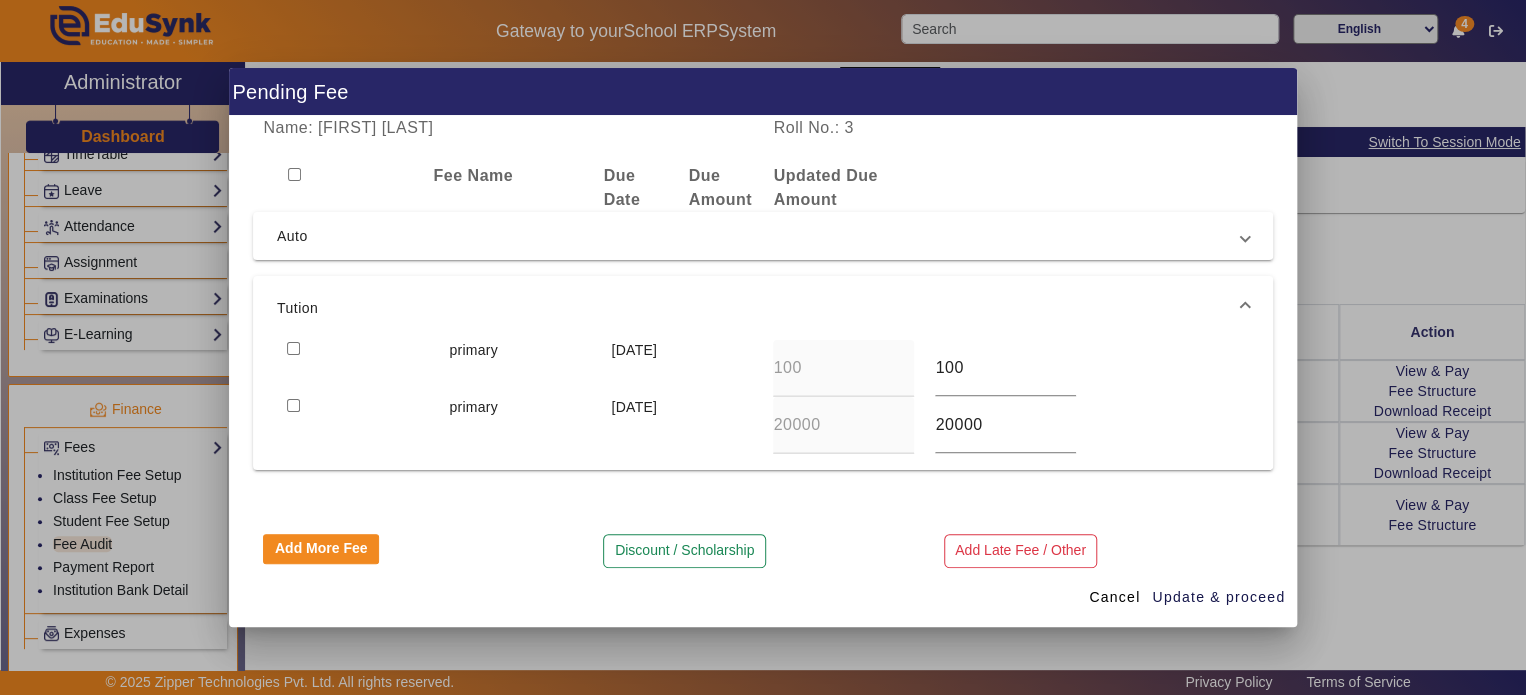 click at bounding box center (293, 348) 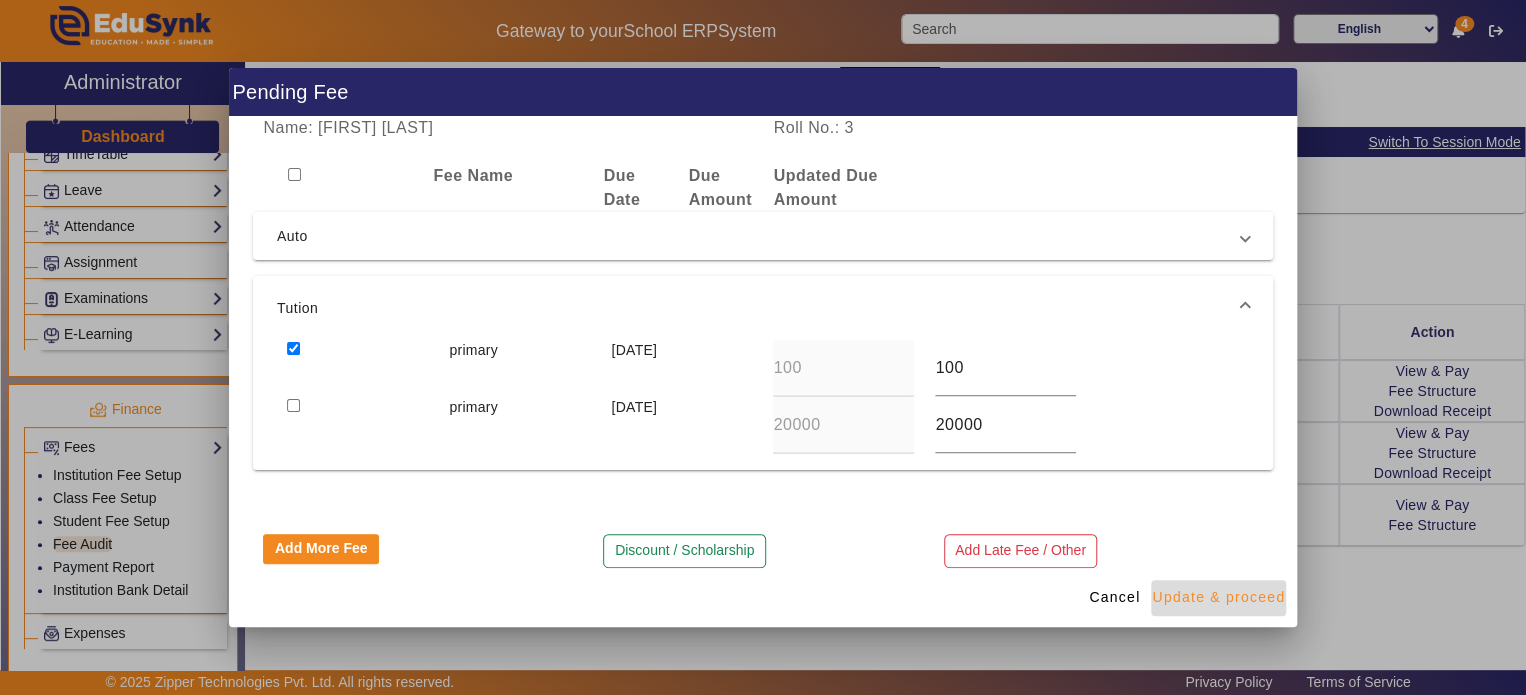 click on "Update & proceed" at bounding box center [1218, 597] 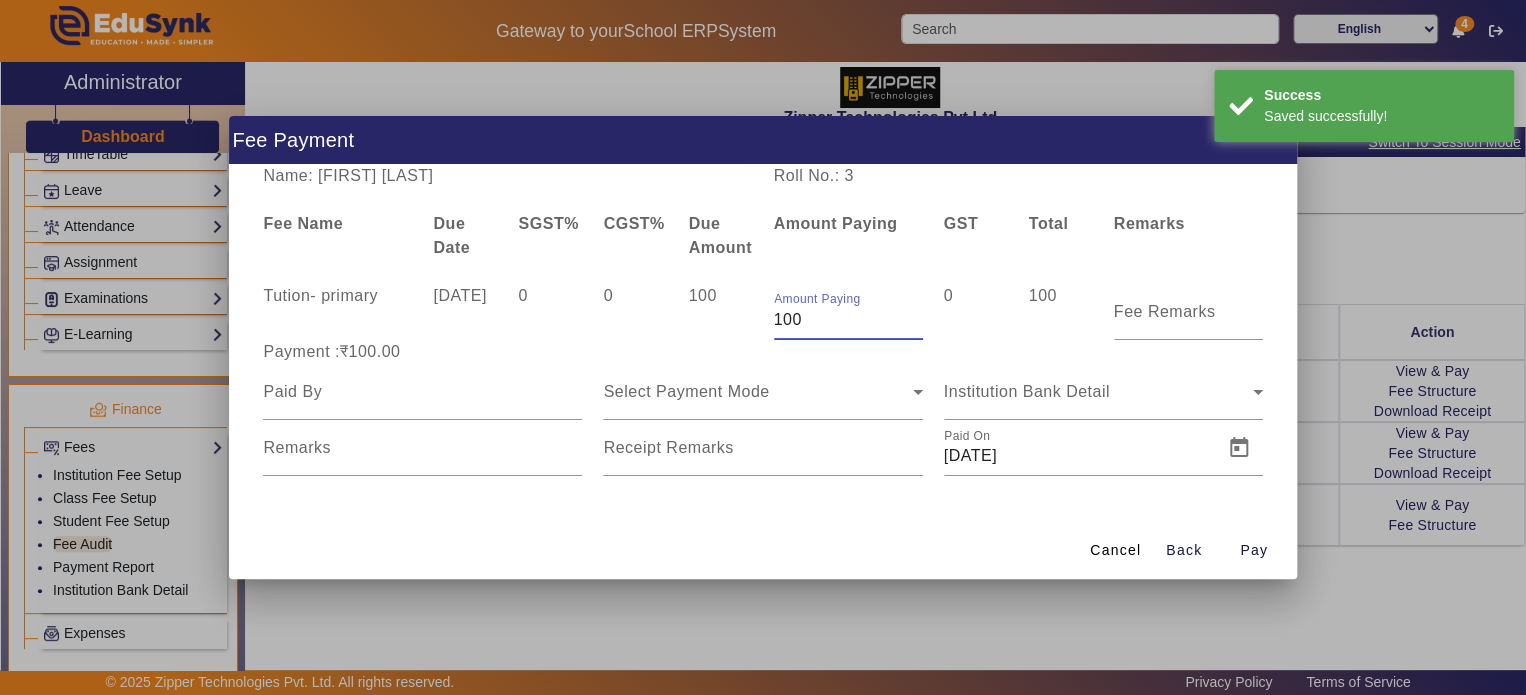 click on "100" at bounding box center (848, 320) 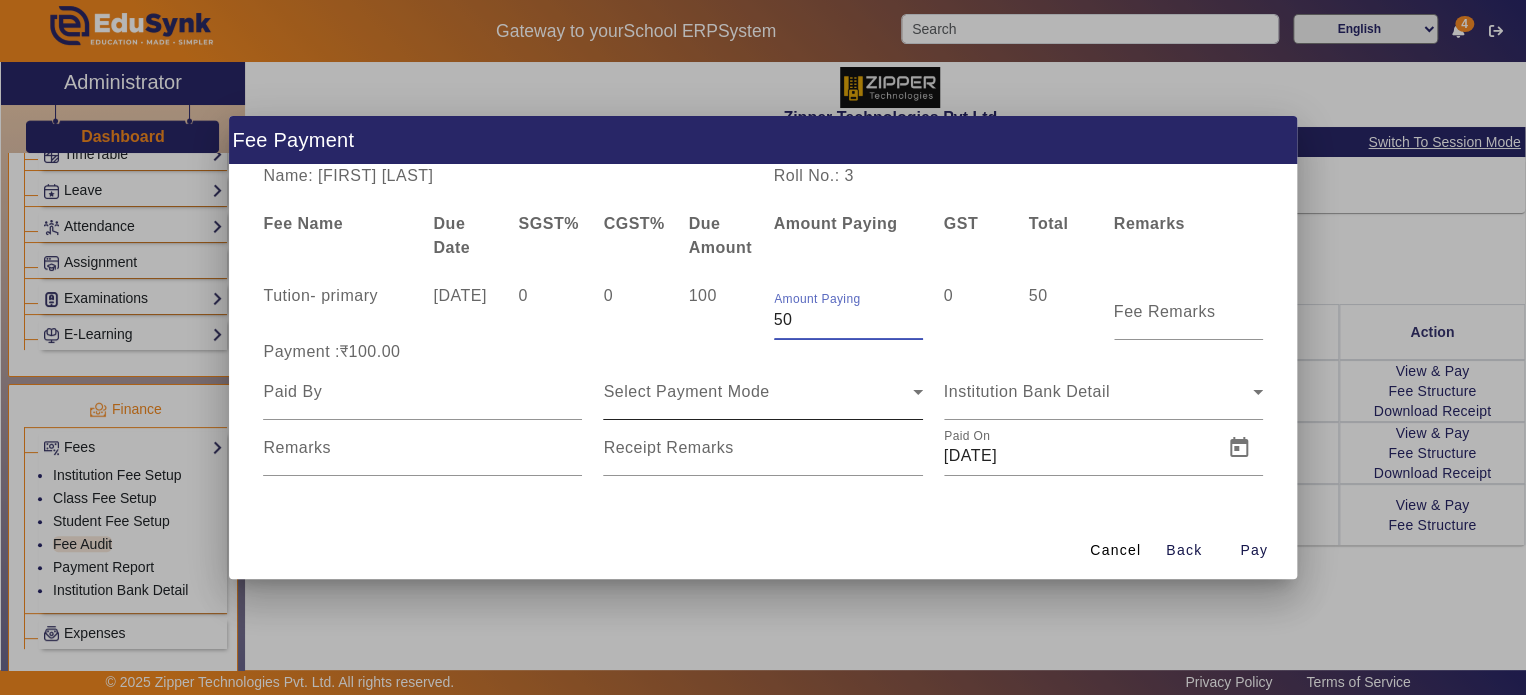 type on "50" 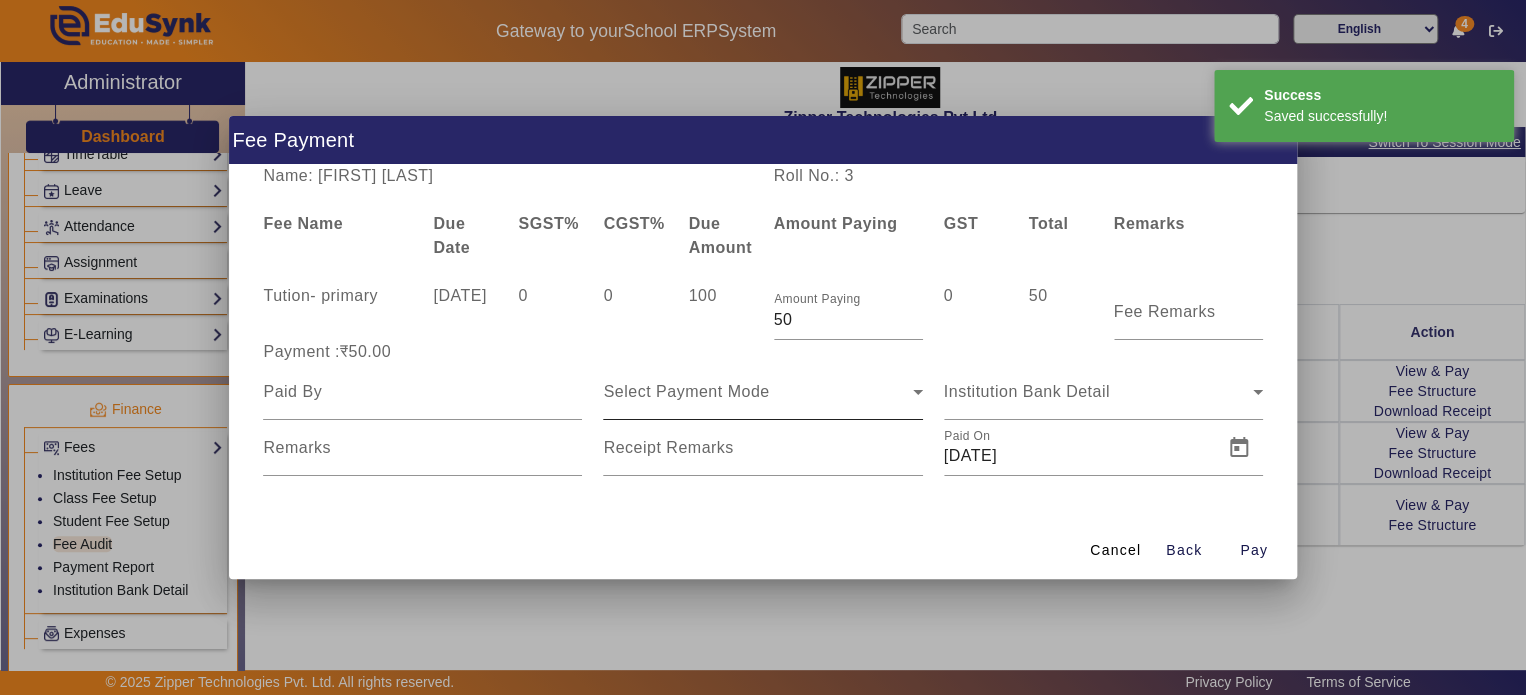 click on "Select Payment Mode" at bounding box center (762, 392) 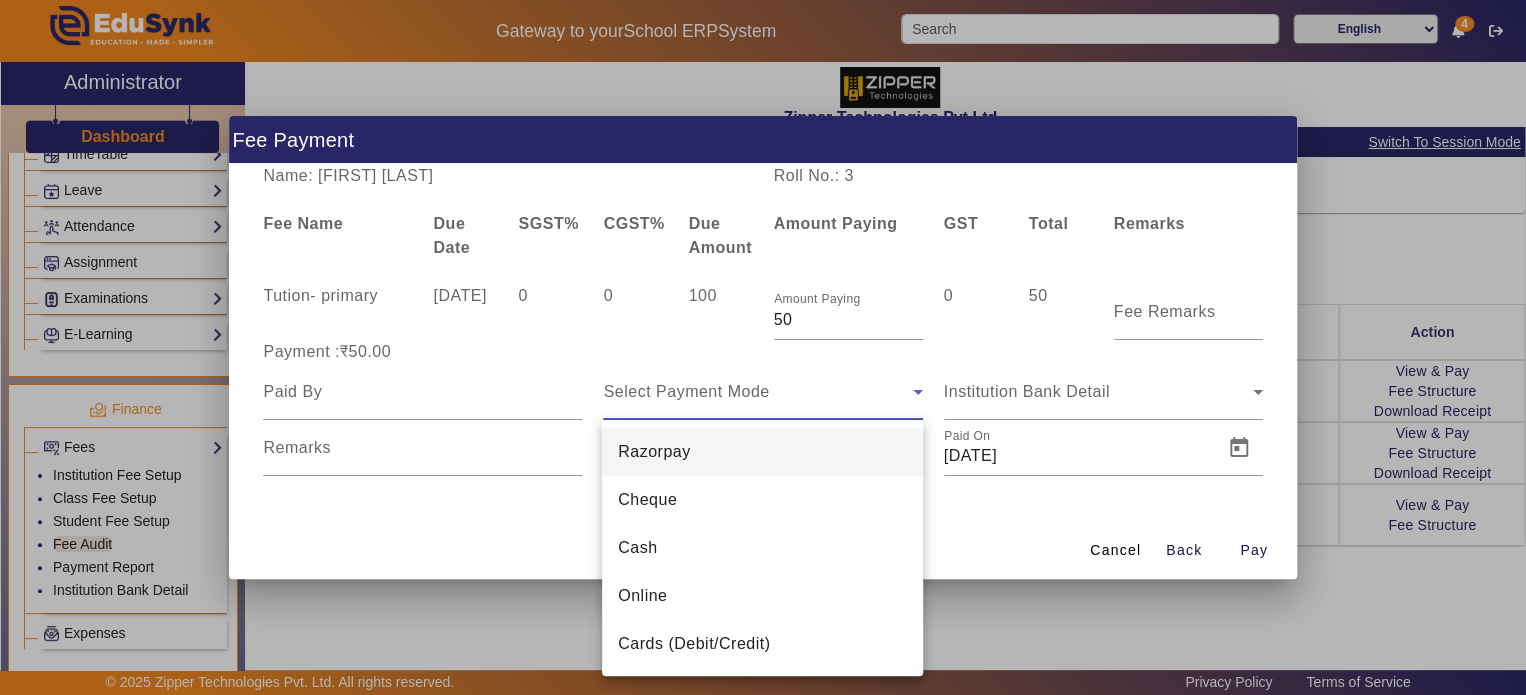 click at bounding box center [763, 347] 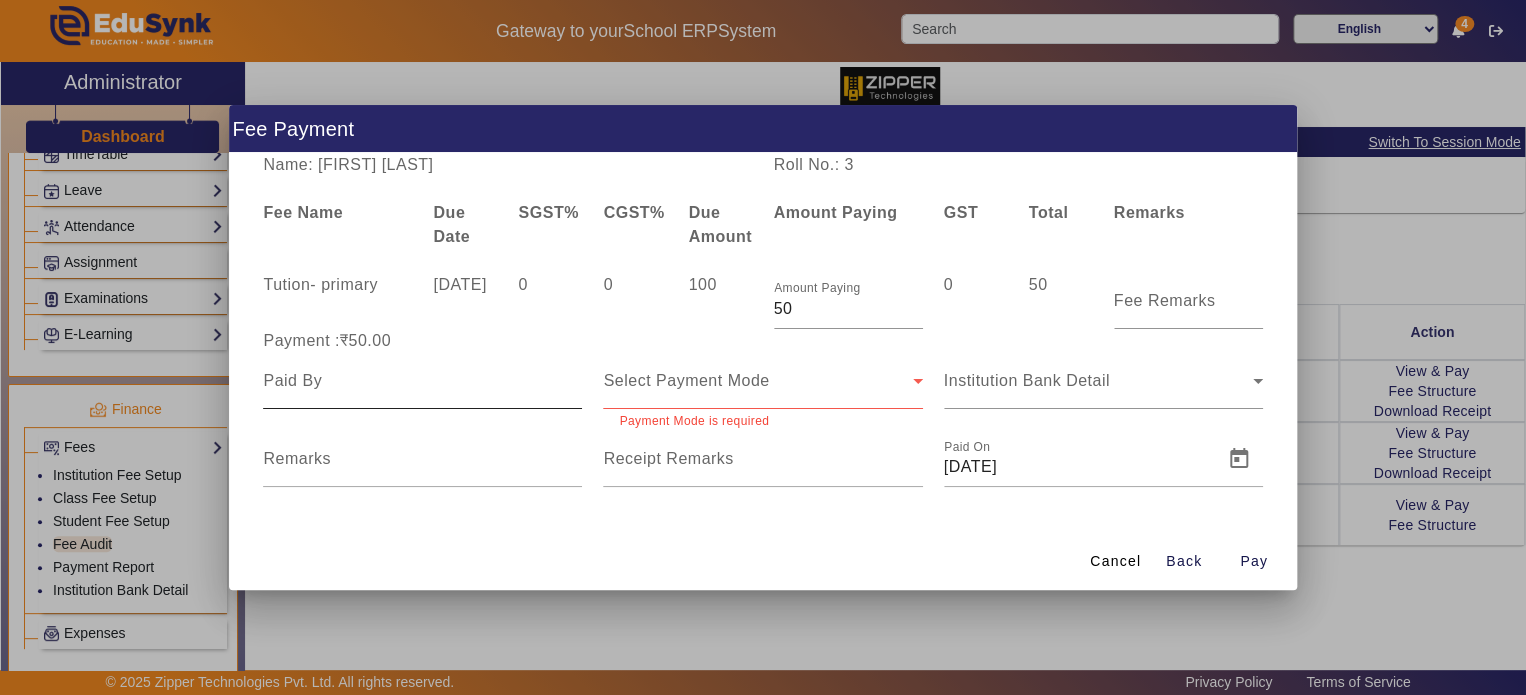click at bounding box center [422, 381] 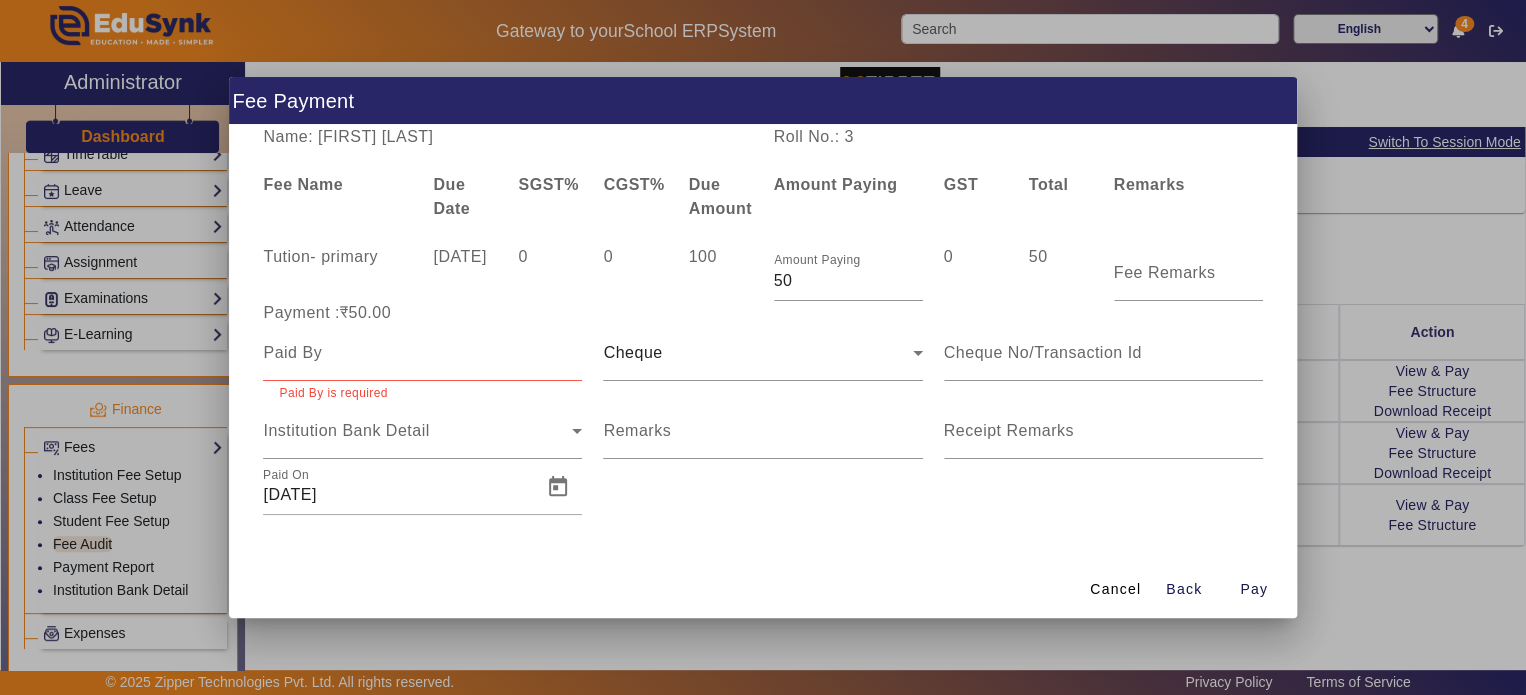 click at bounding box center (422, 353) 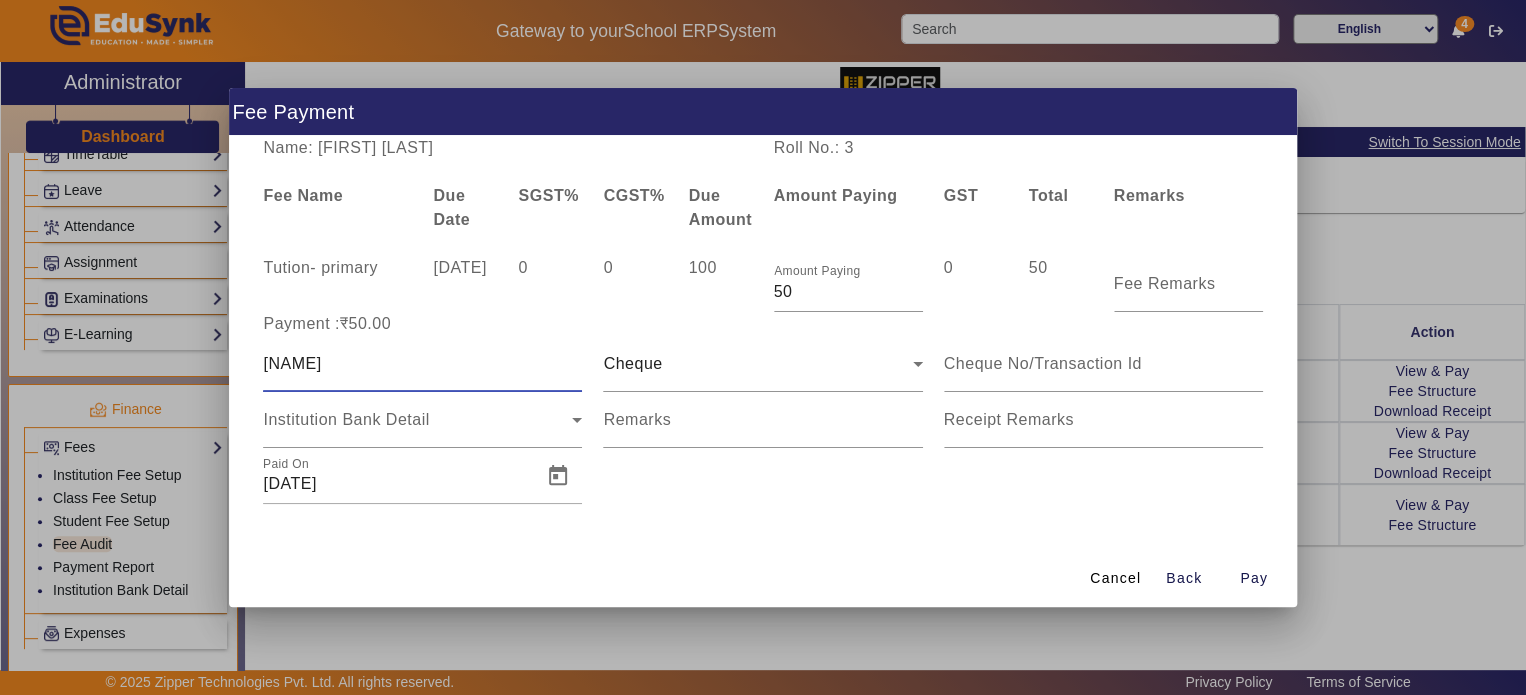 type on "[NAME]" 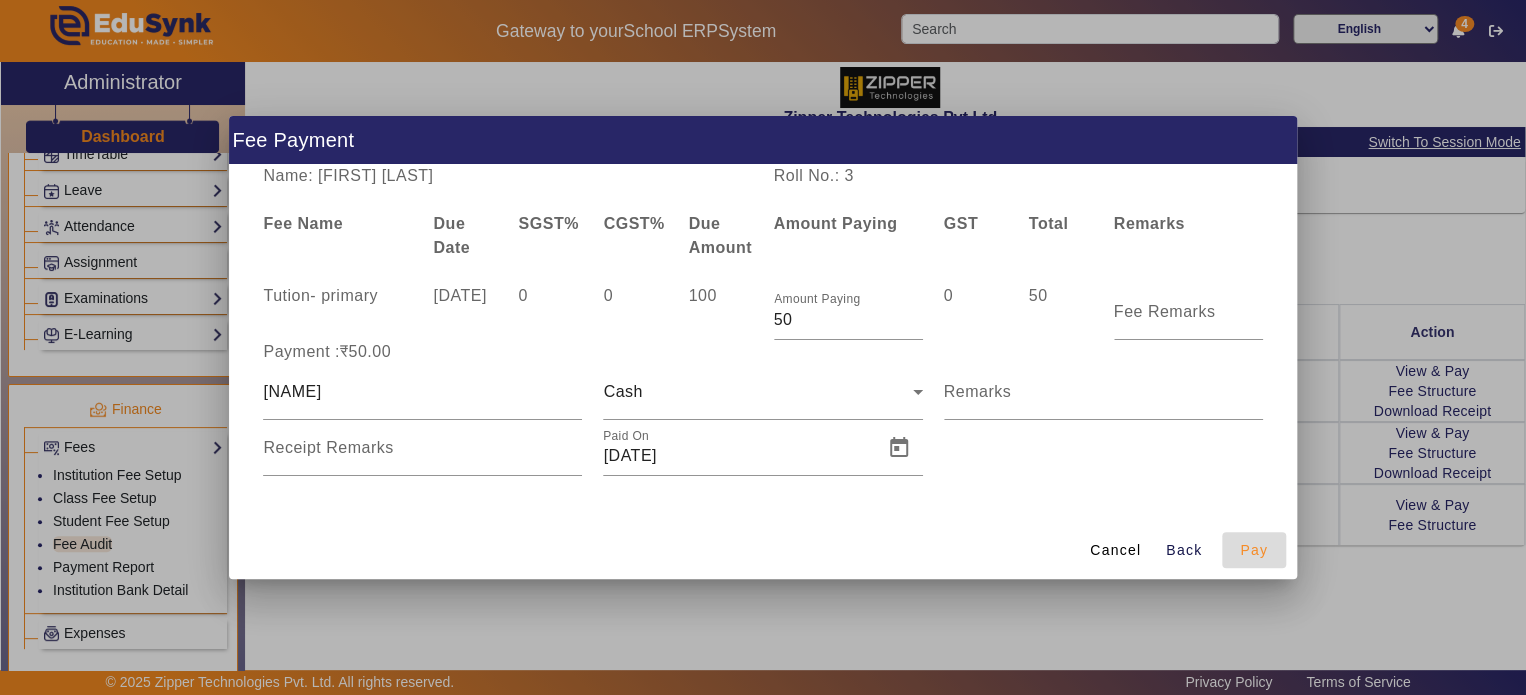 click on "Pay" at bounding box center (1254, 550) 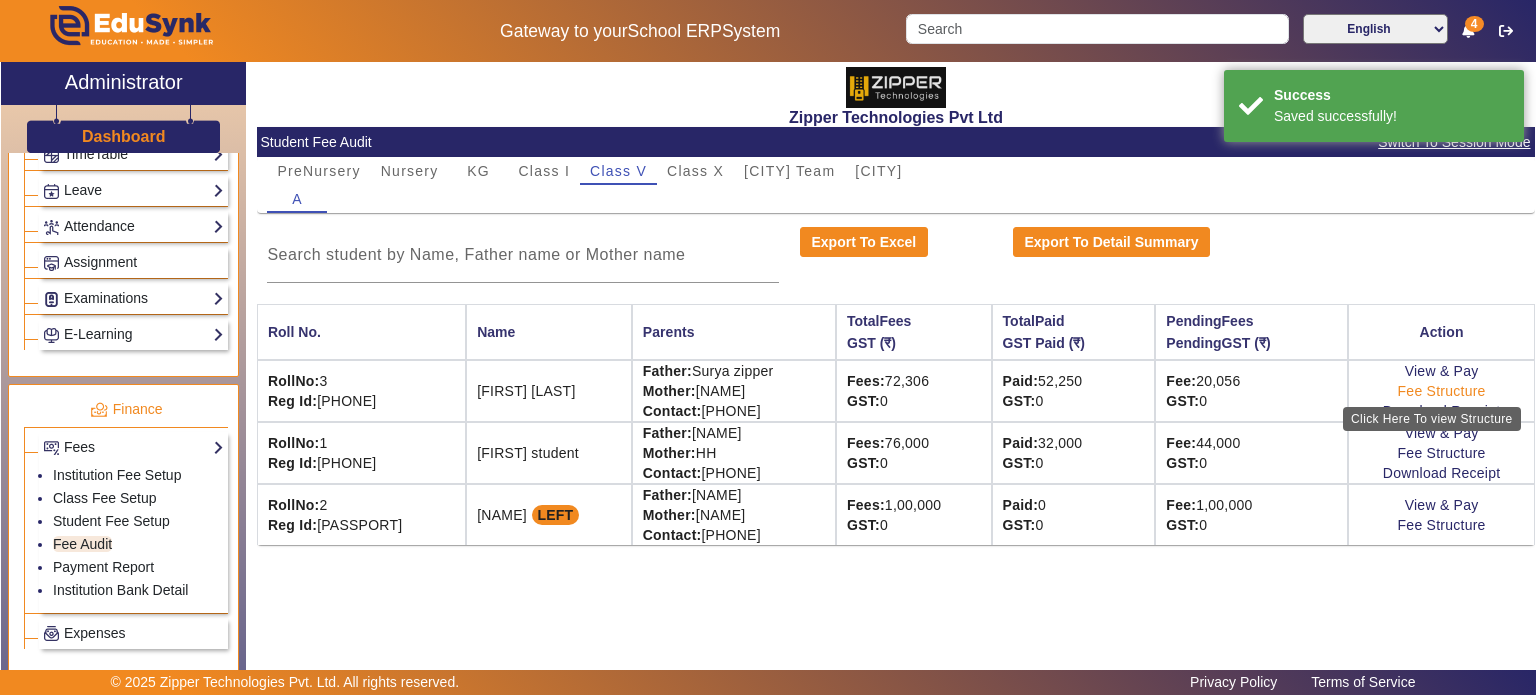 click on "Fee Structure" 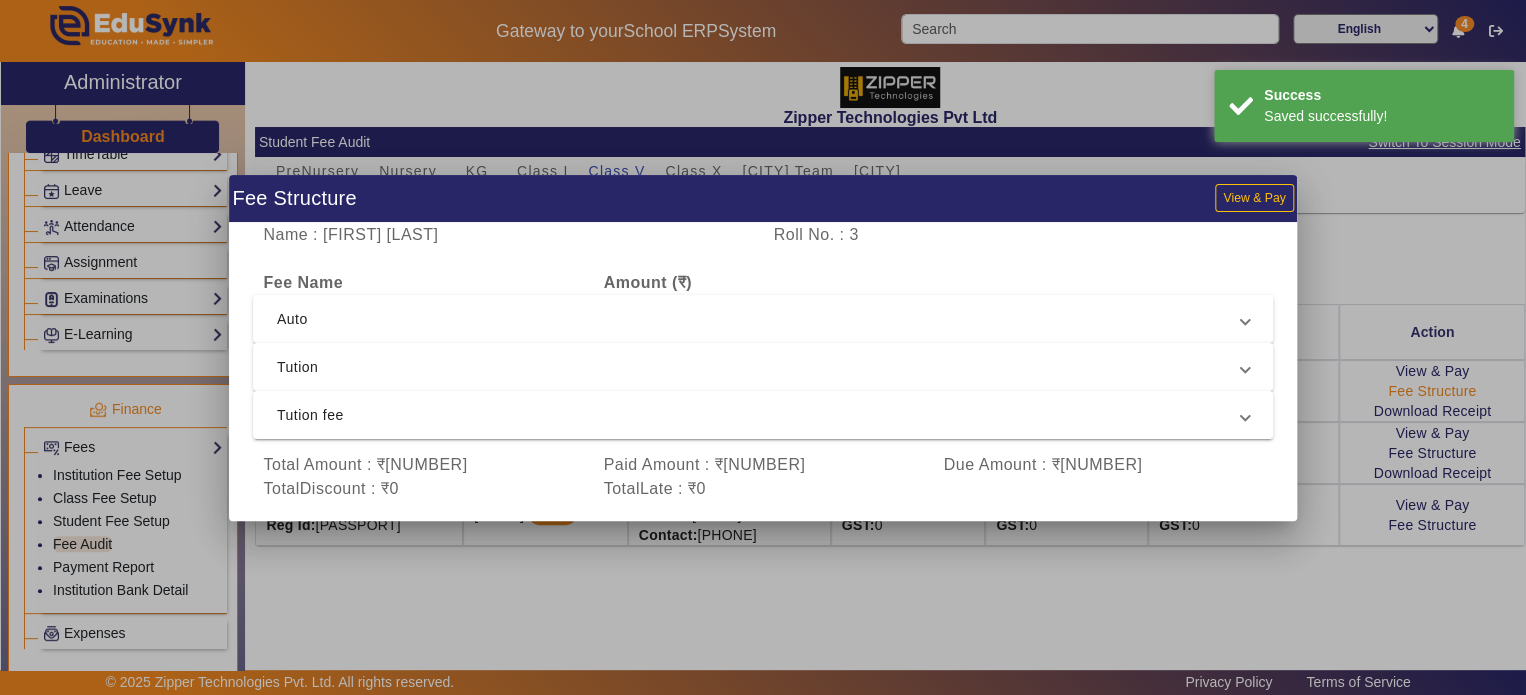 type 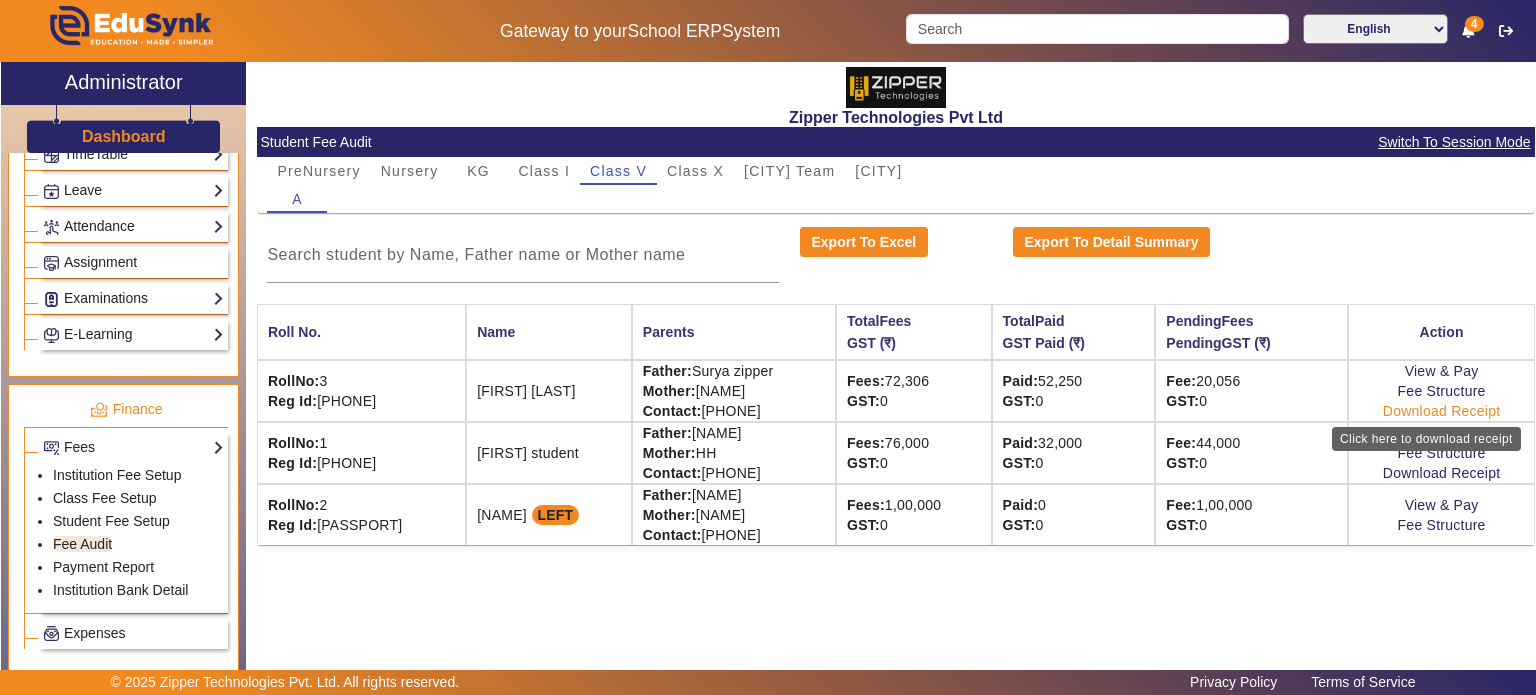 click on "Download Receipt" 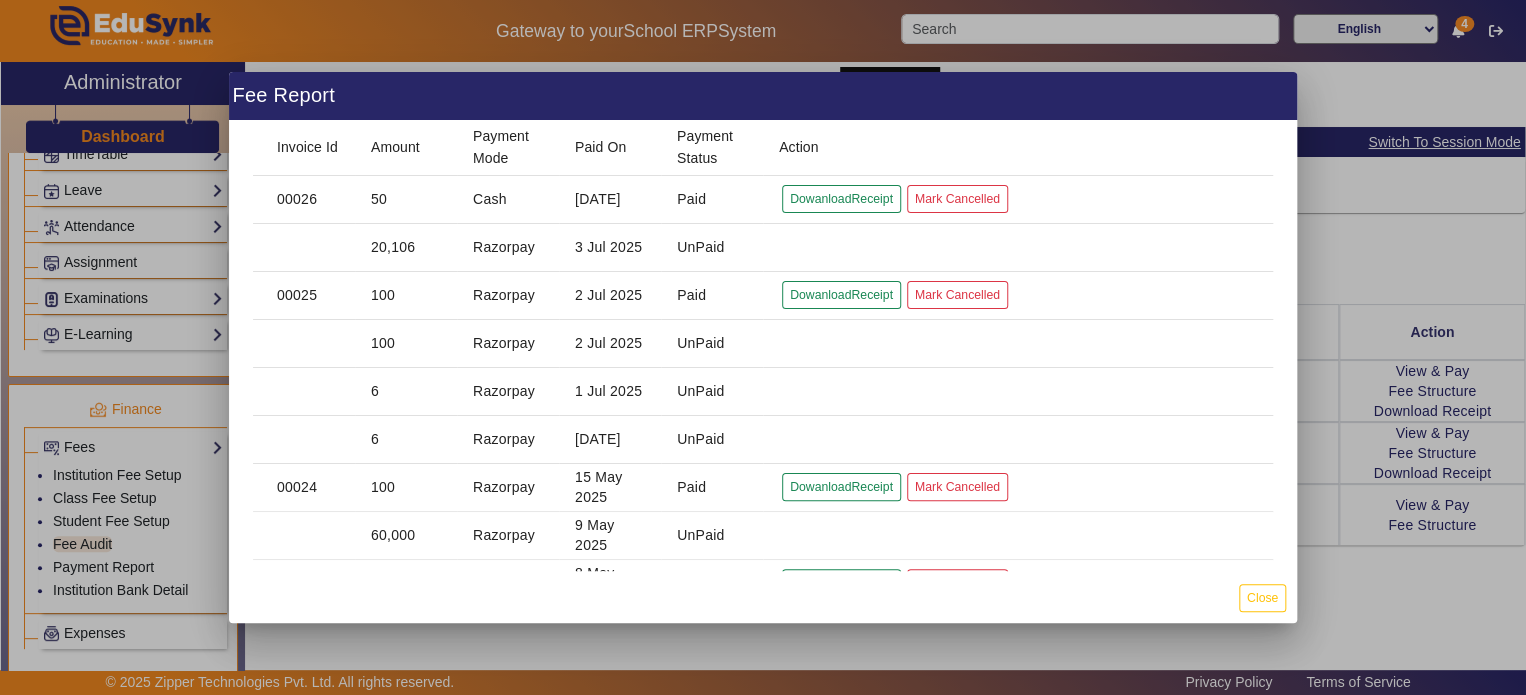 type 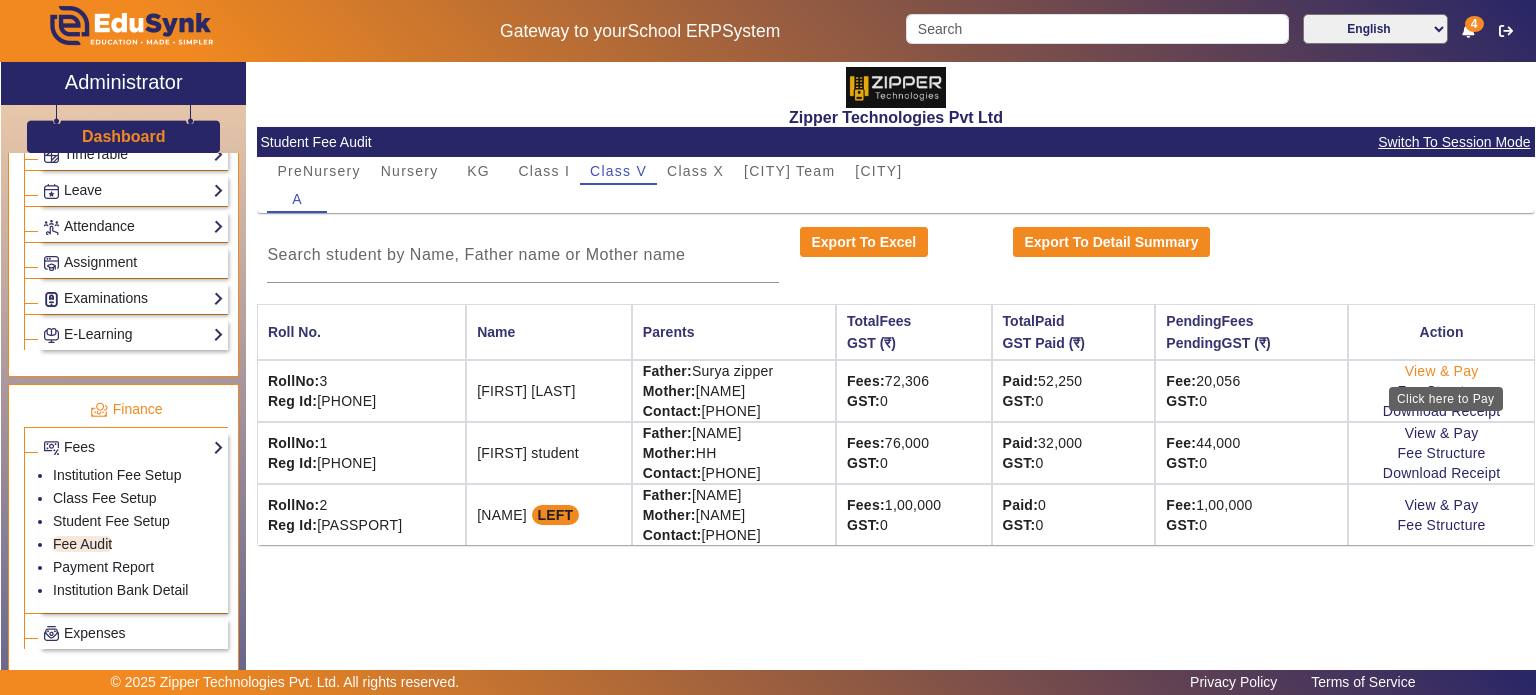 click on "View & Pay" 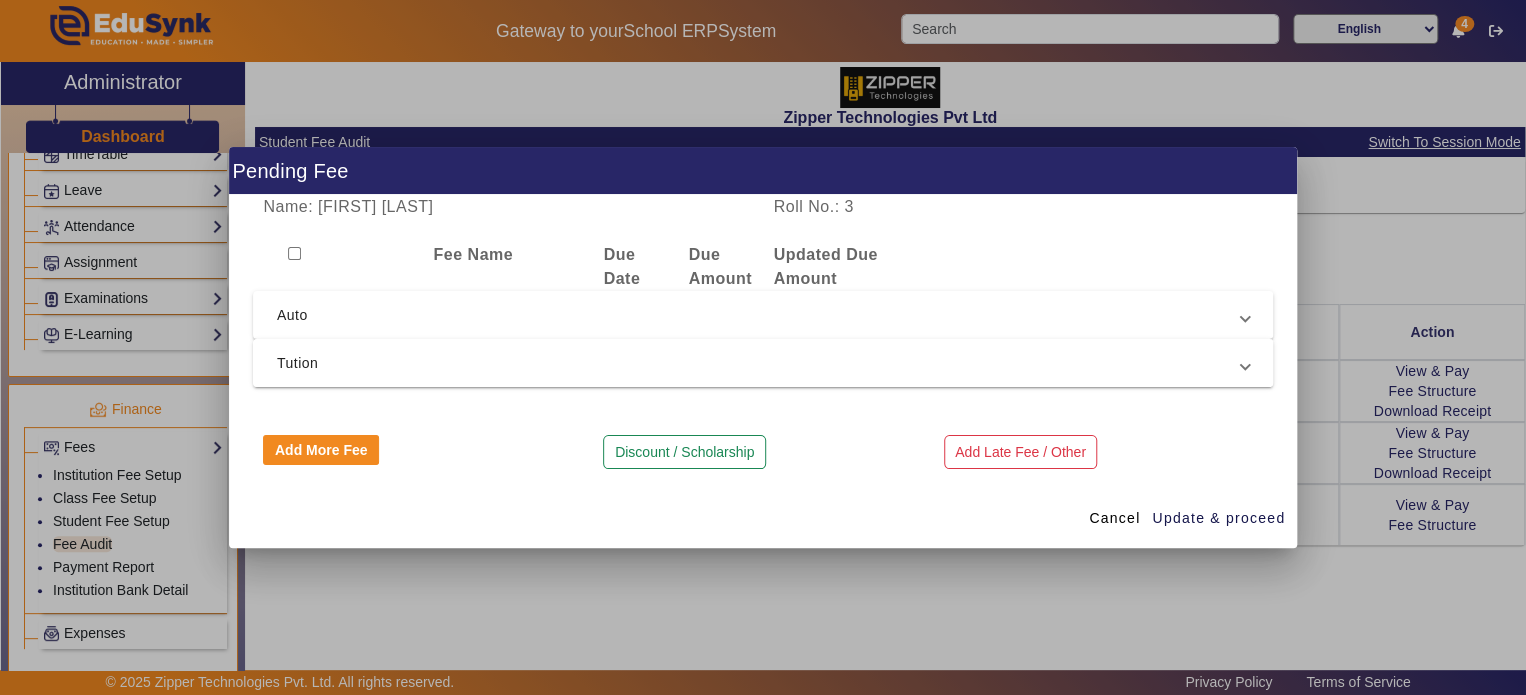 click on "Tution" at bounding box center (759, 363) 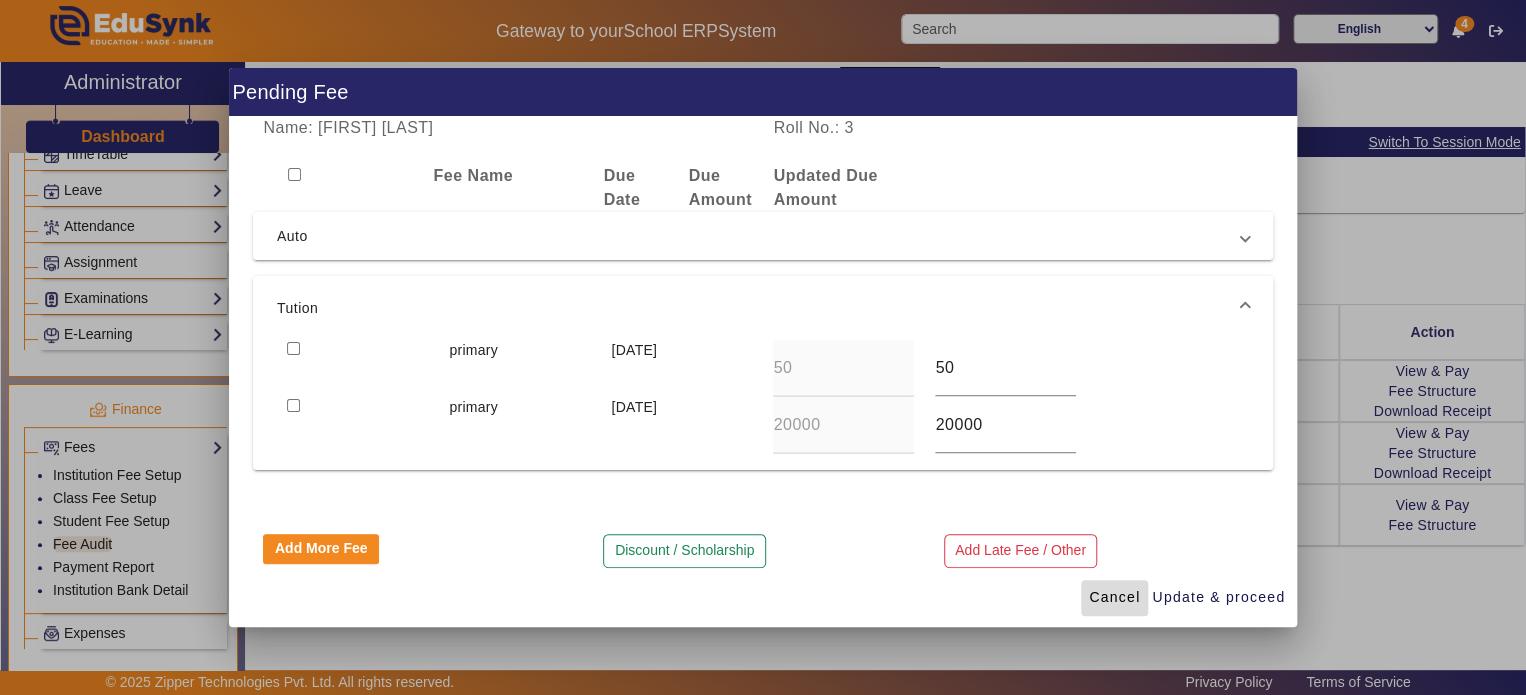 click on "Cancel" at bounding box center [1114, 597] 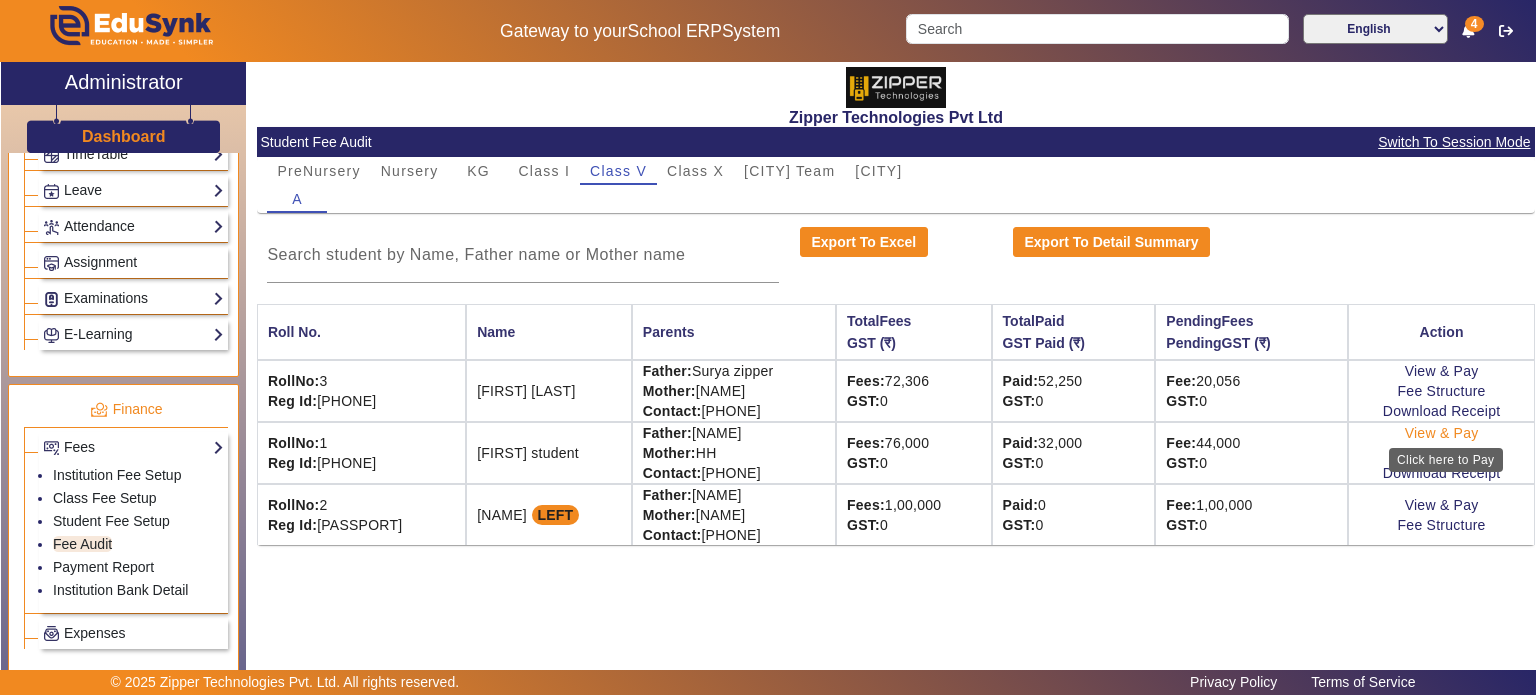 click on "View & Pay" 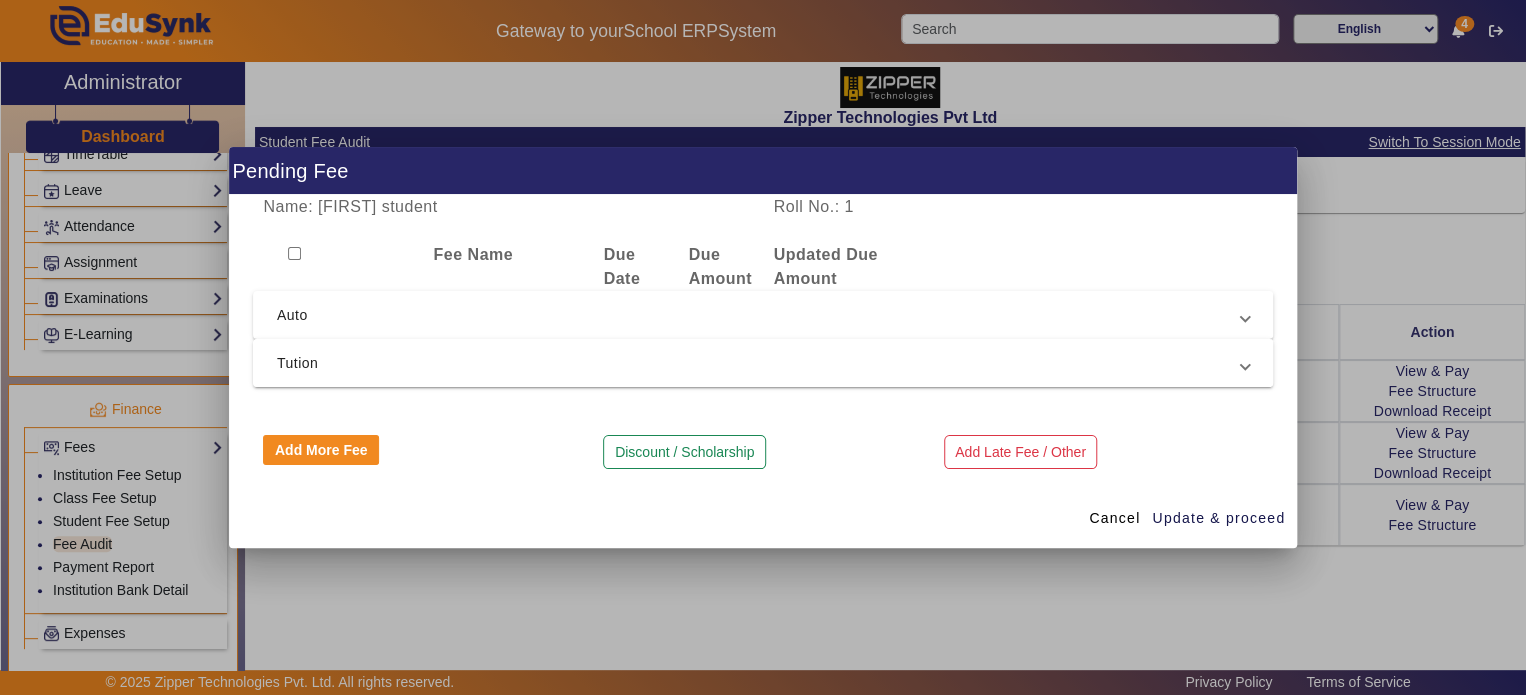 click on "Tution" at bounding box center [759, 363] 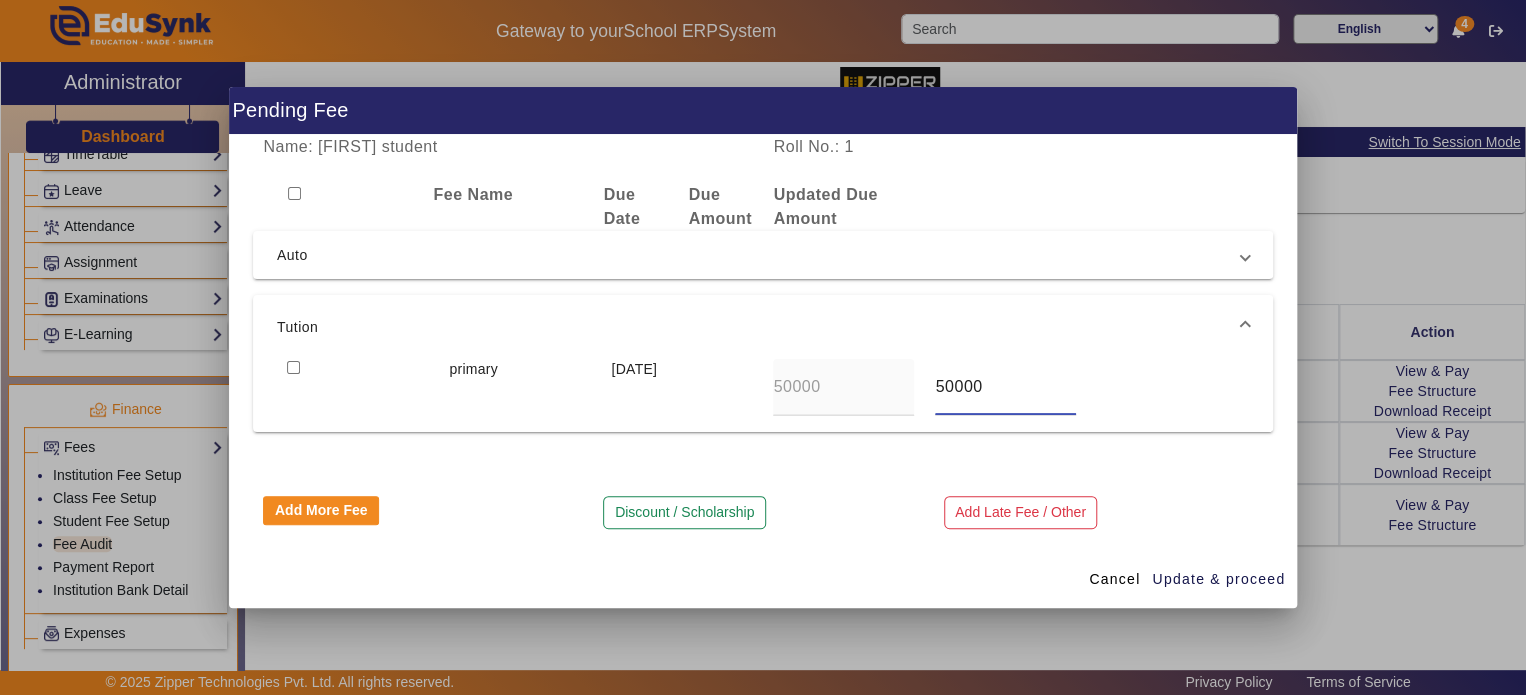 click on "50000" at bounding box center (1005, 387) 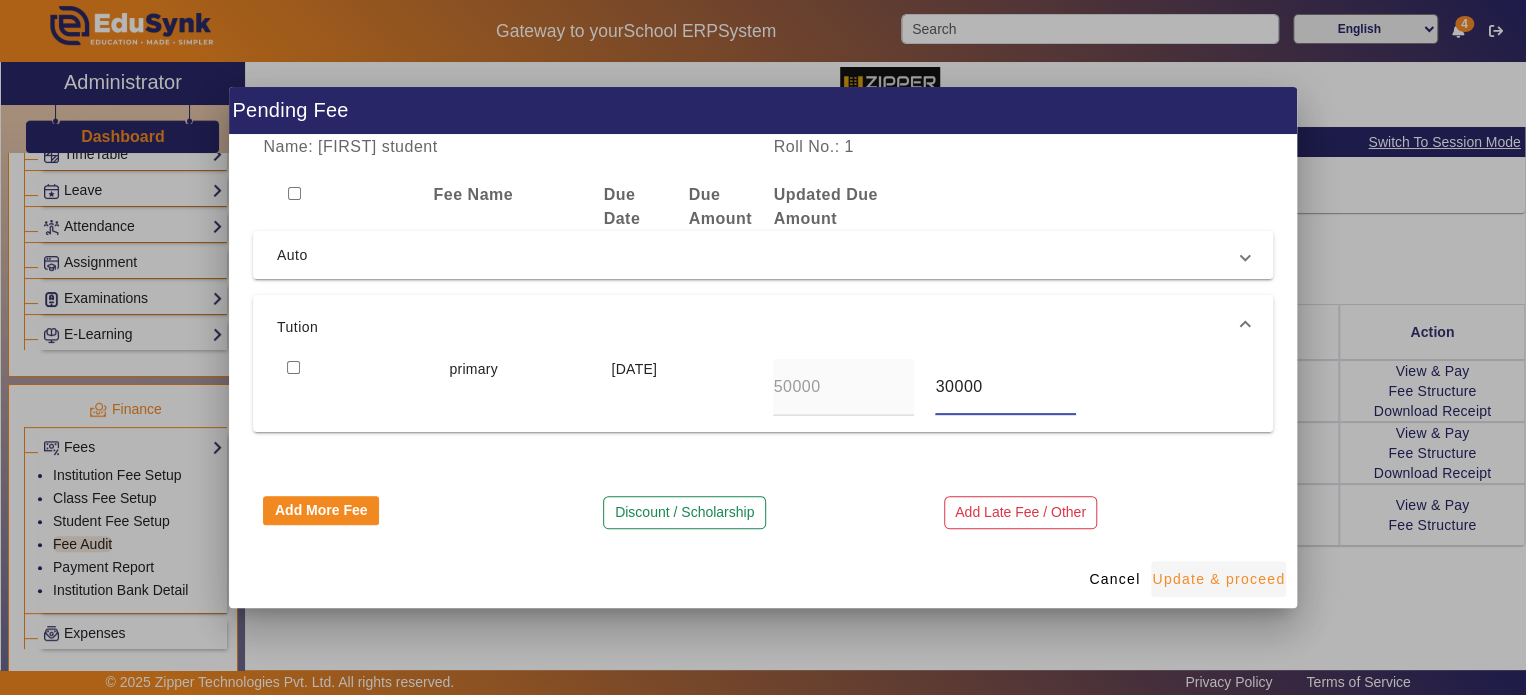 type on "30000" 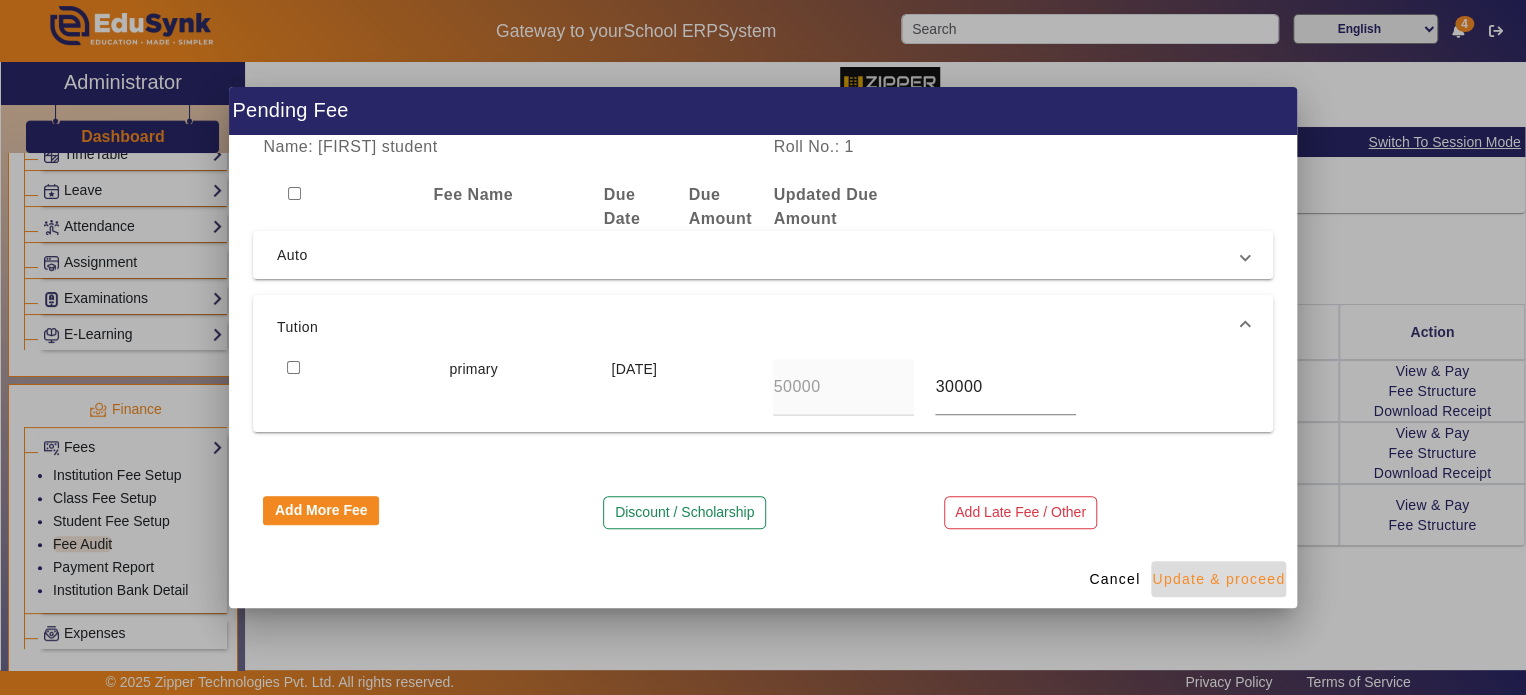 click on "Update & proceed" at bounding box center (1218, 579) 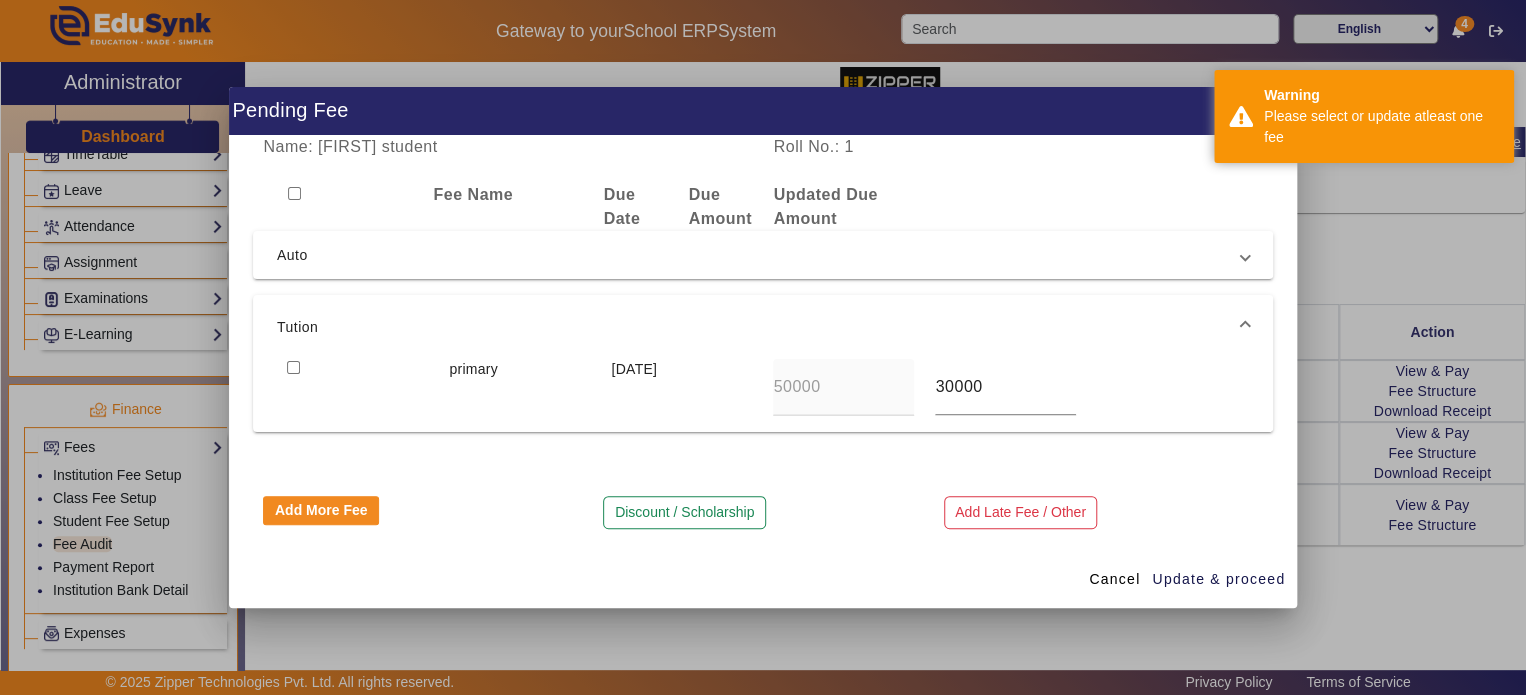 click at bounding box center [358, 387] 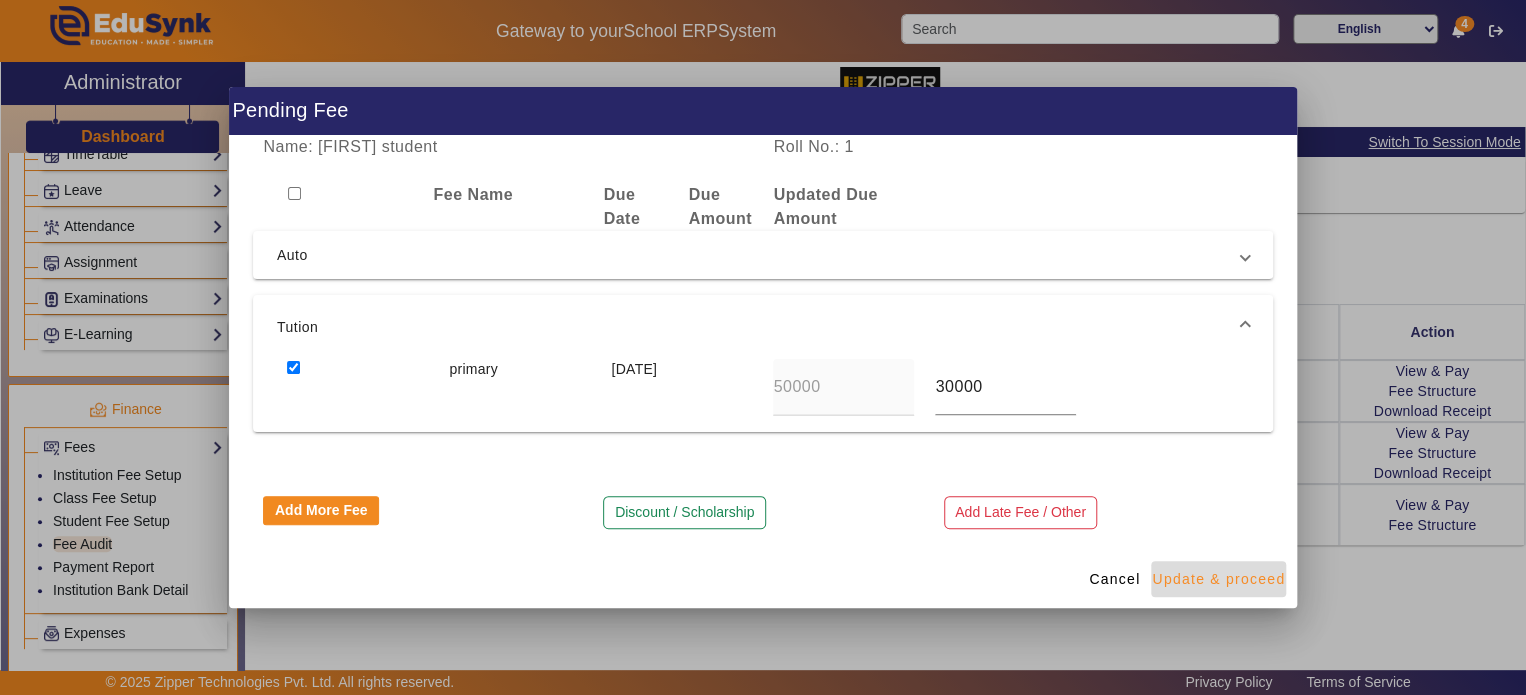 click on "Update & proceed" at bounding box center (1218, 579) 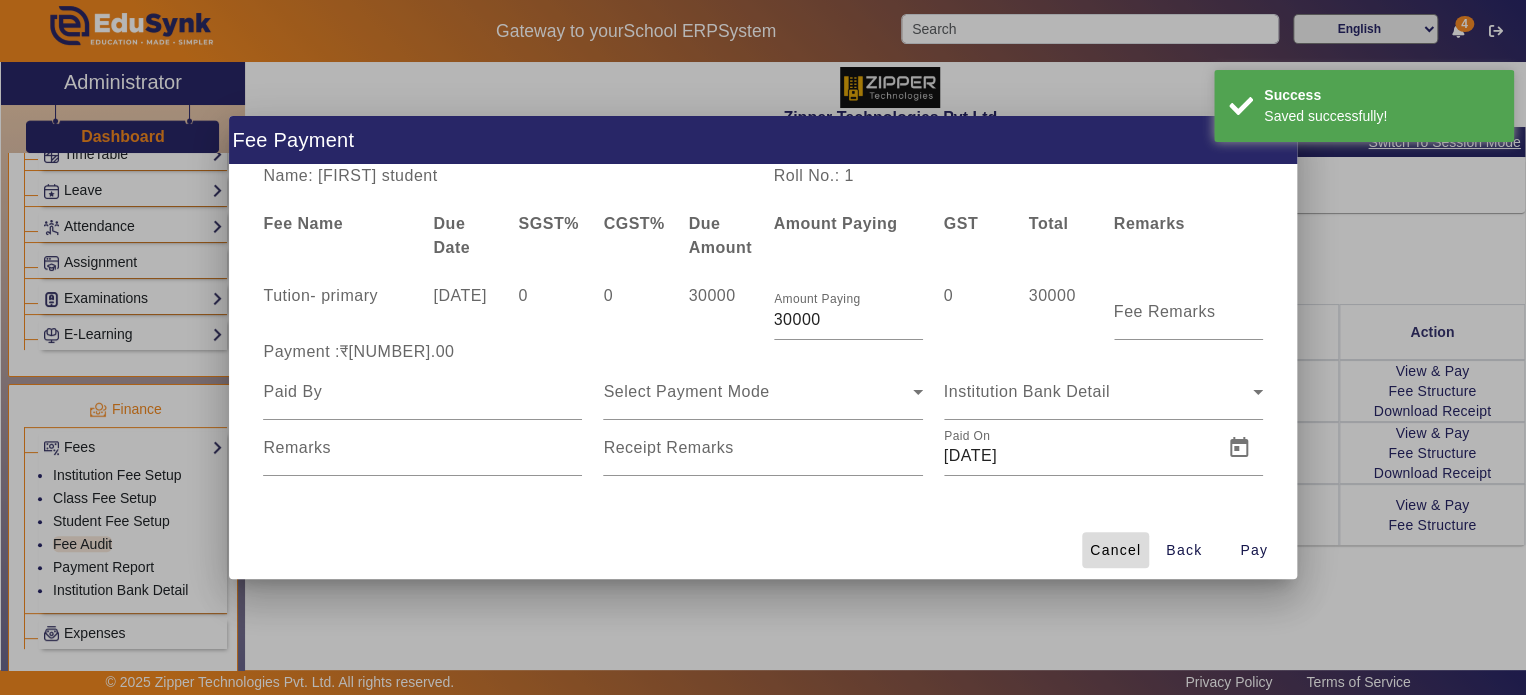 click at bounding box center [1115, 550] 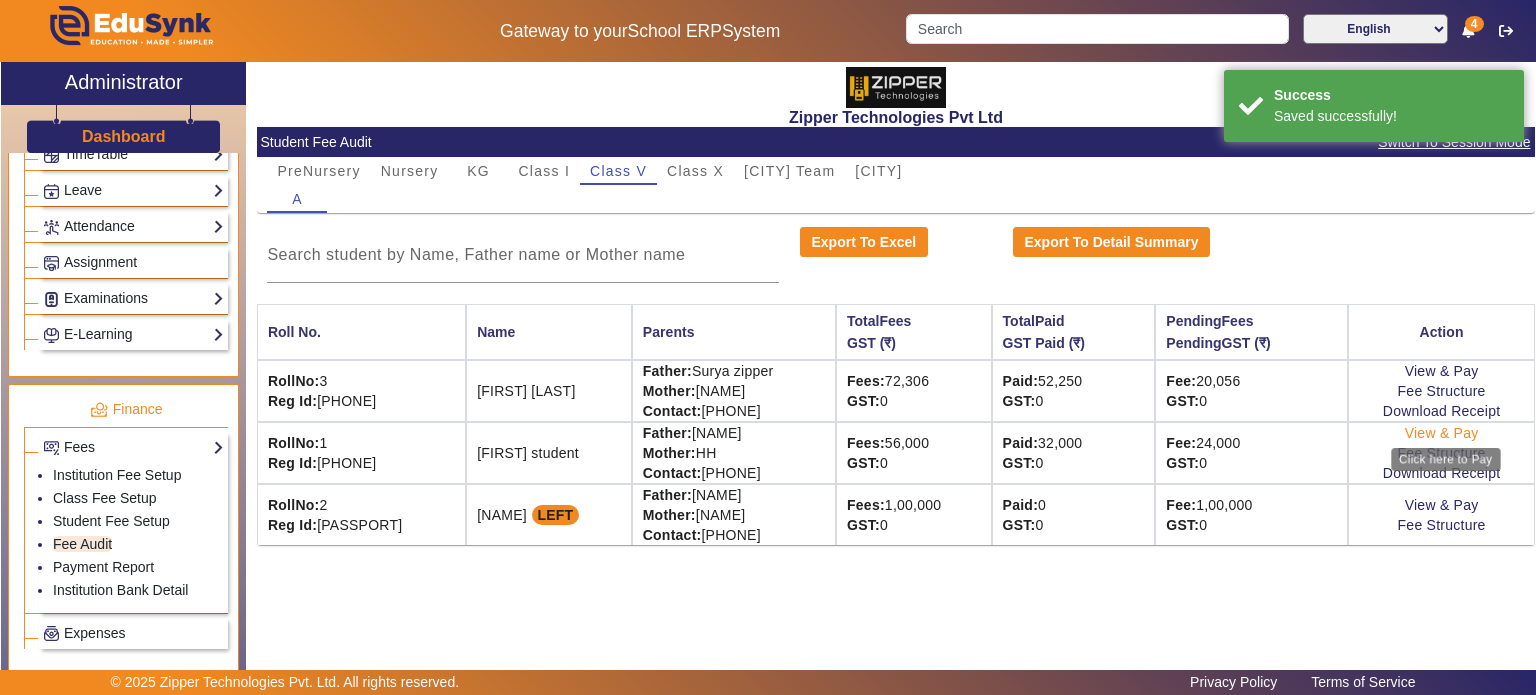 click on "View & Pay" 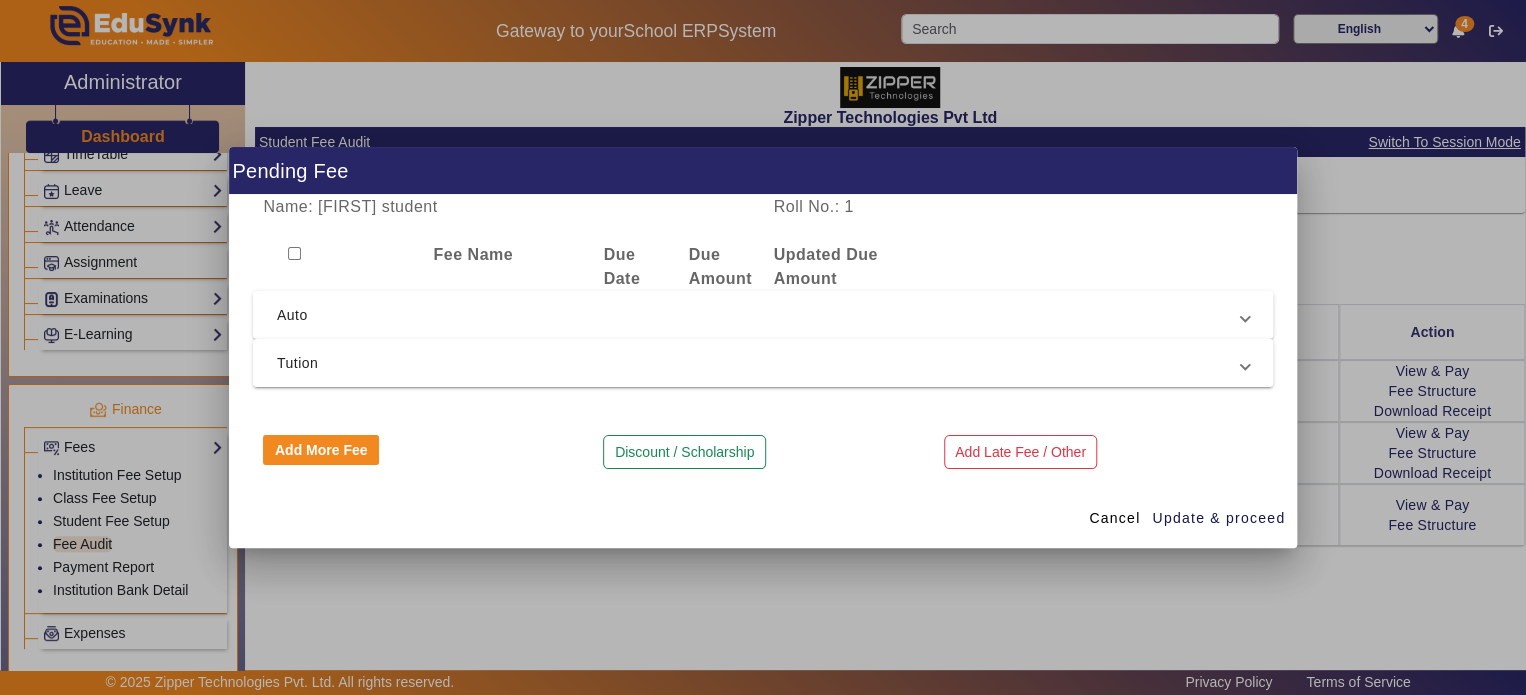 click on "Tution" at bounding box center (759, 363) 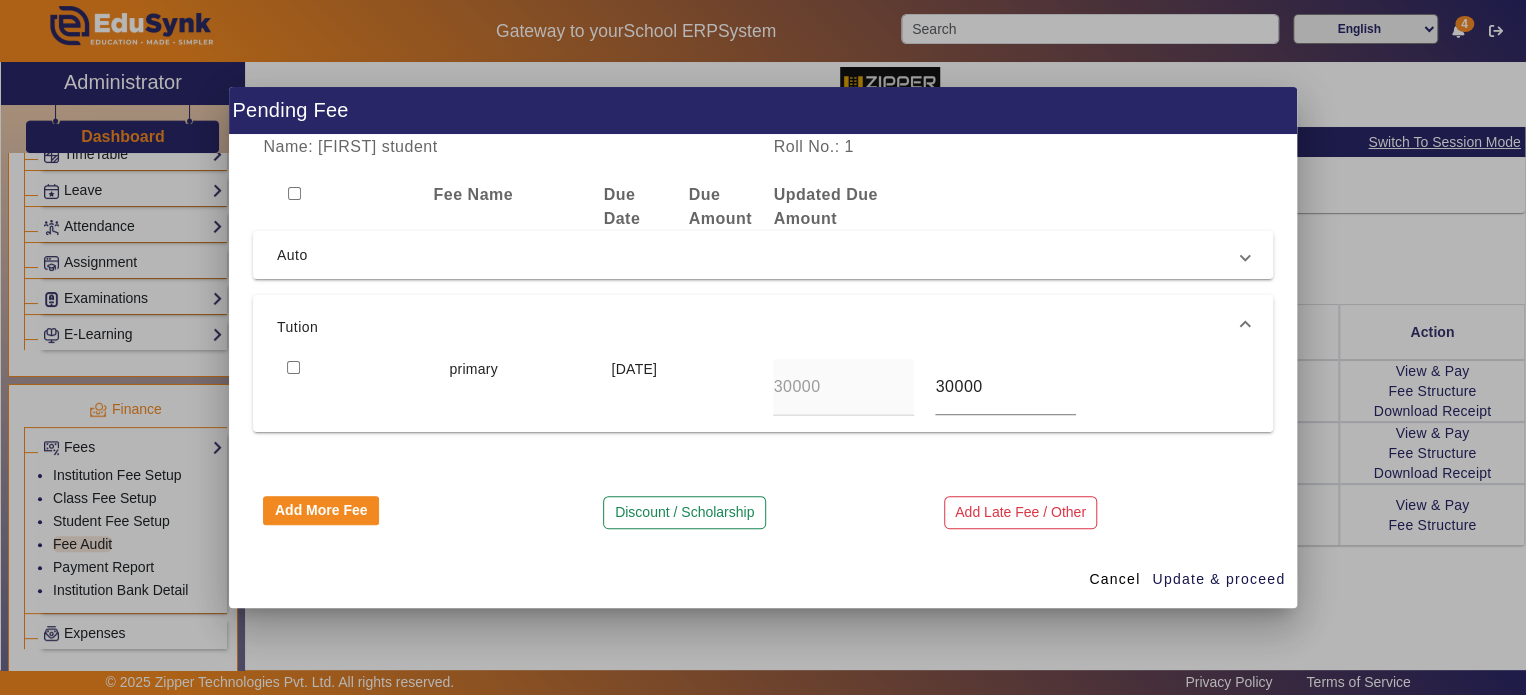 click at bounding box center (293, 367) 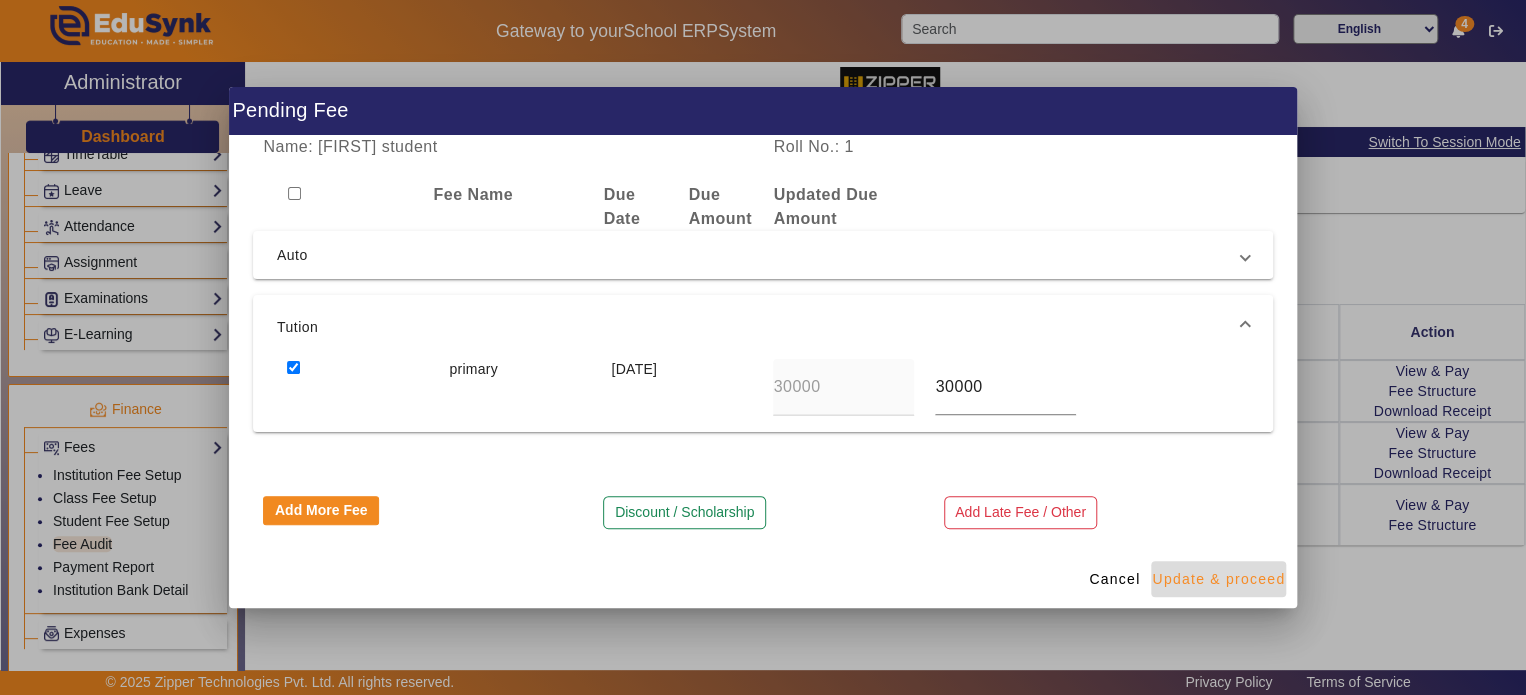 click at bounding box center [1218, 579] 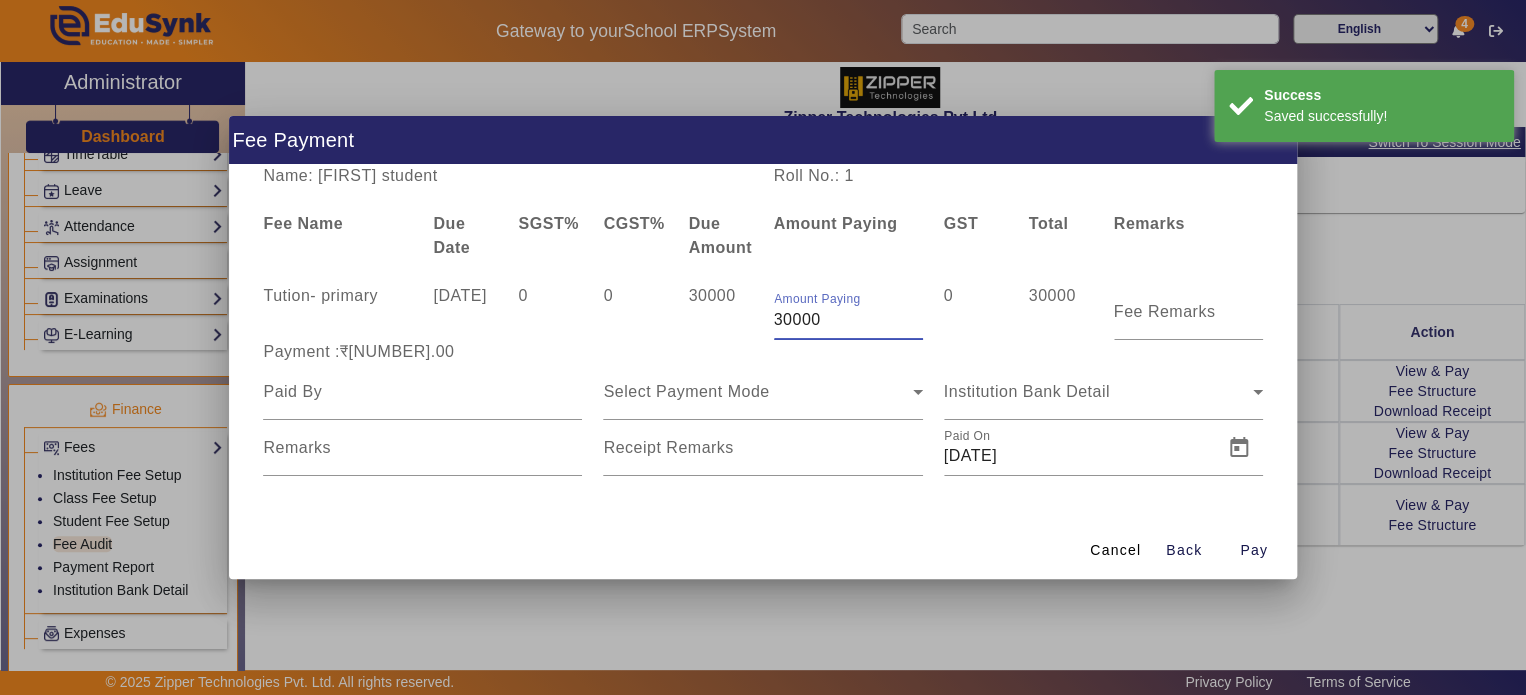 click on "30000" at bounding box center (848, 320) 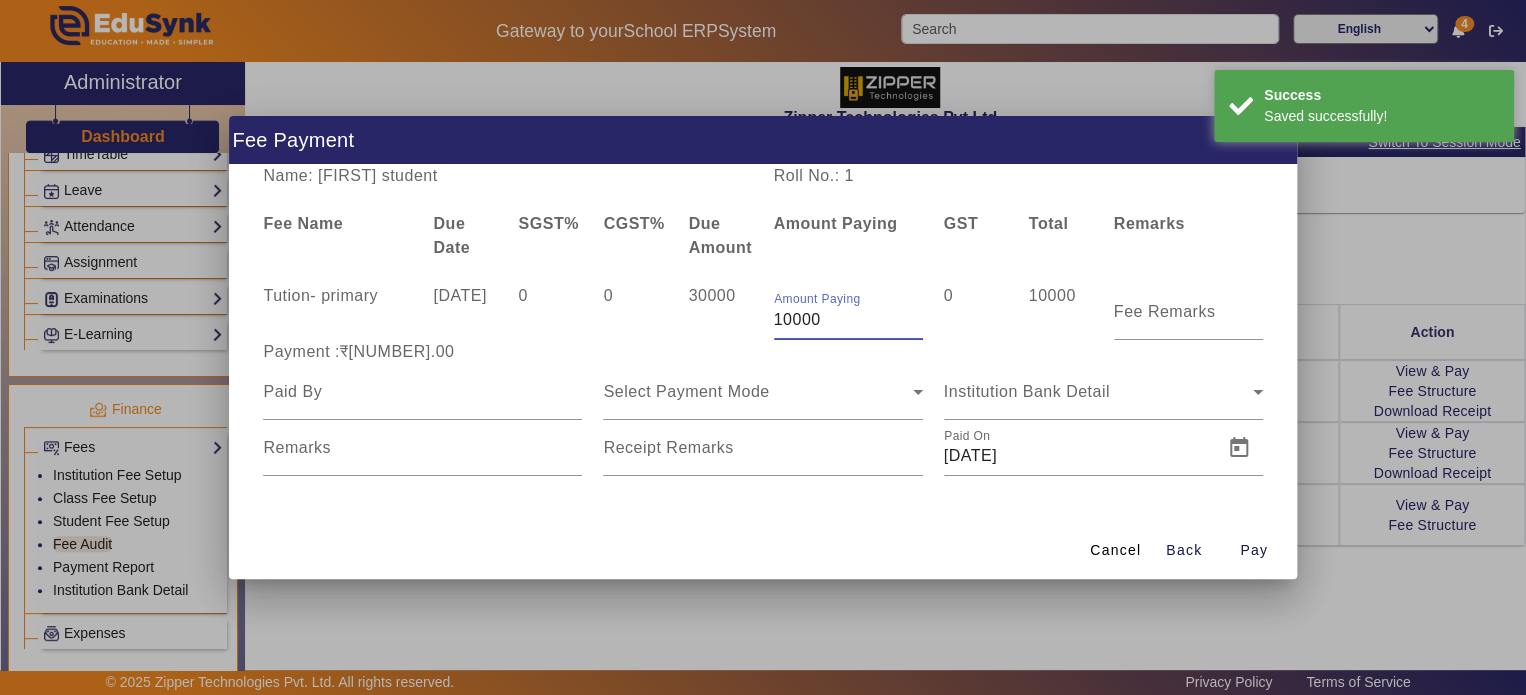 type on "10000" 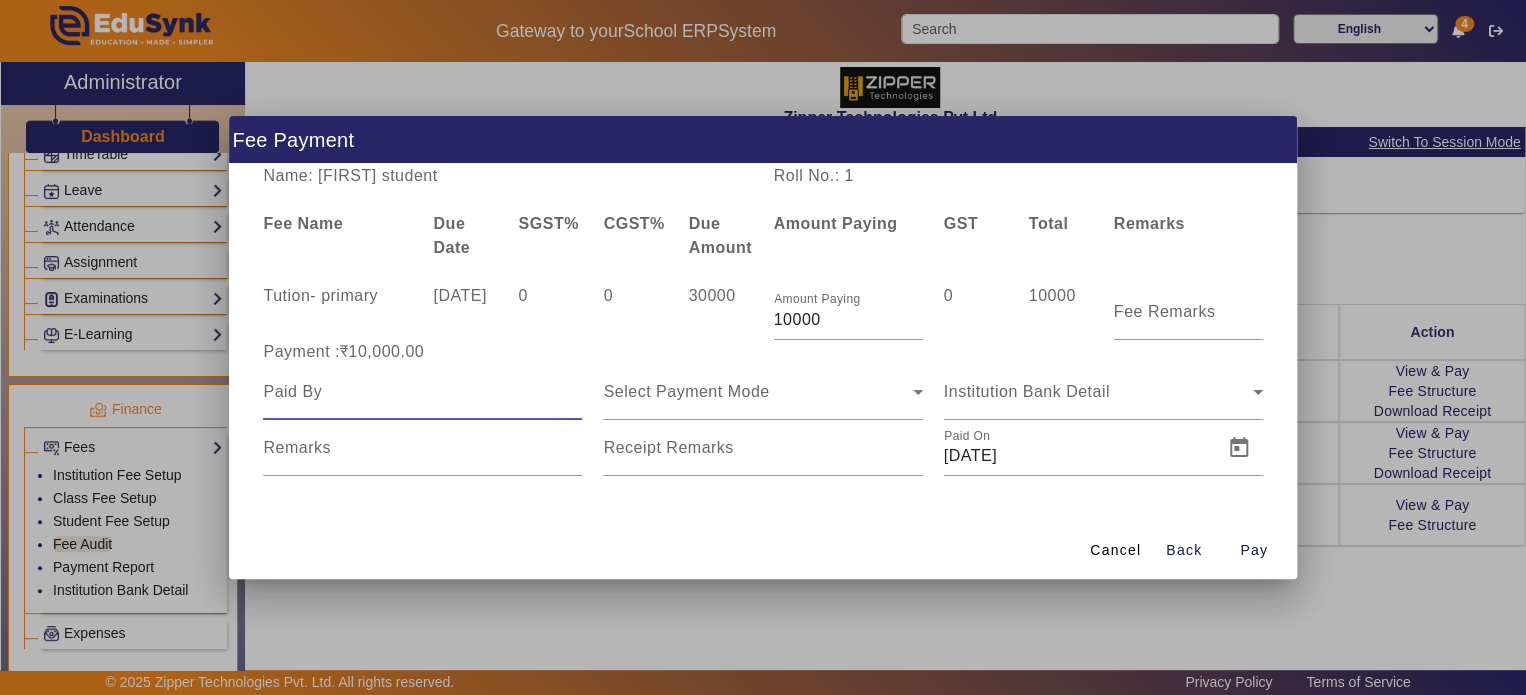 click at bounding box center (422, 392) 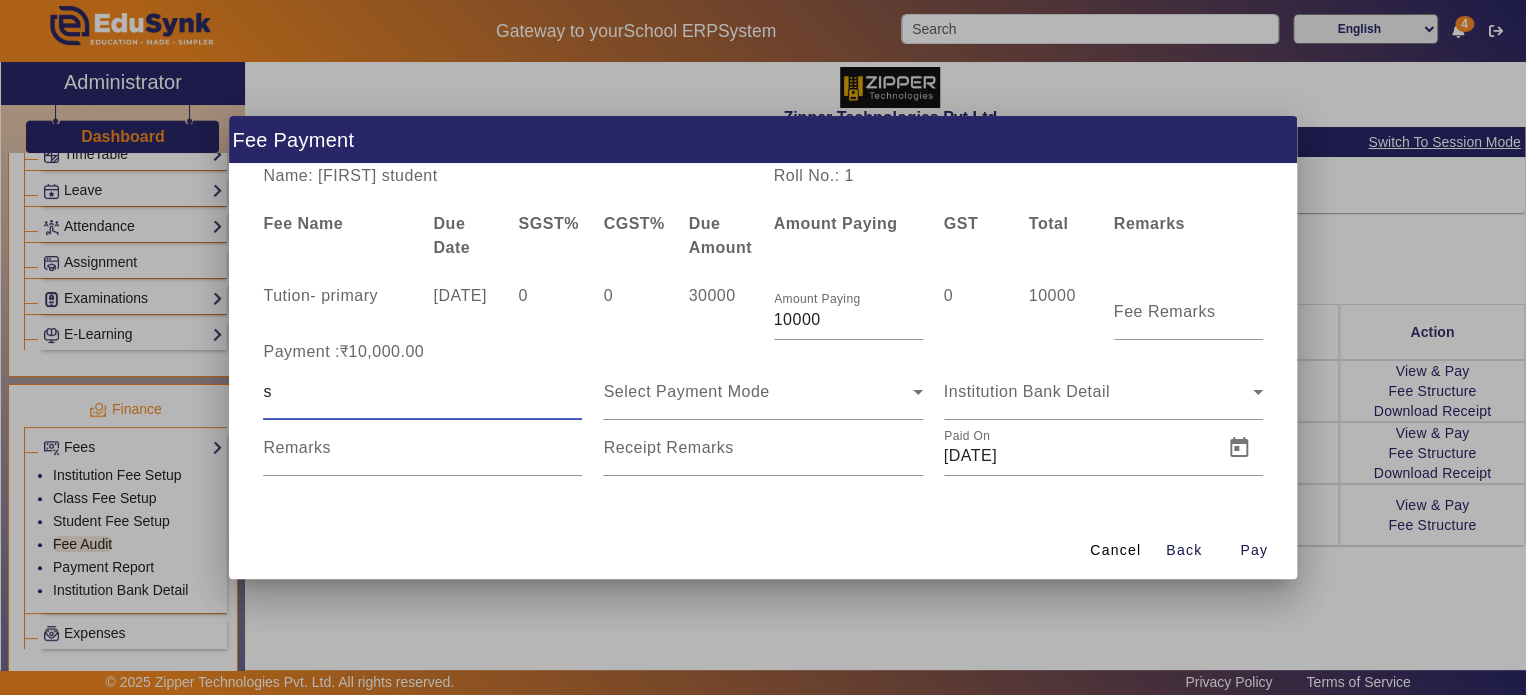 type on "s" 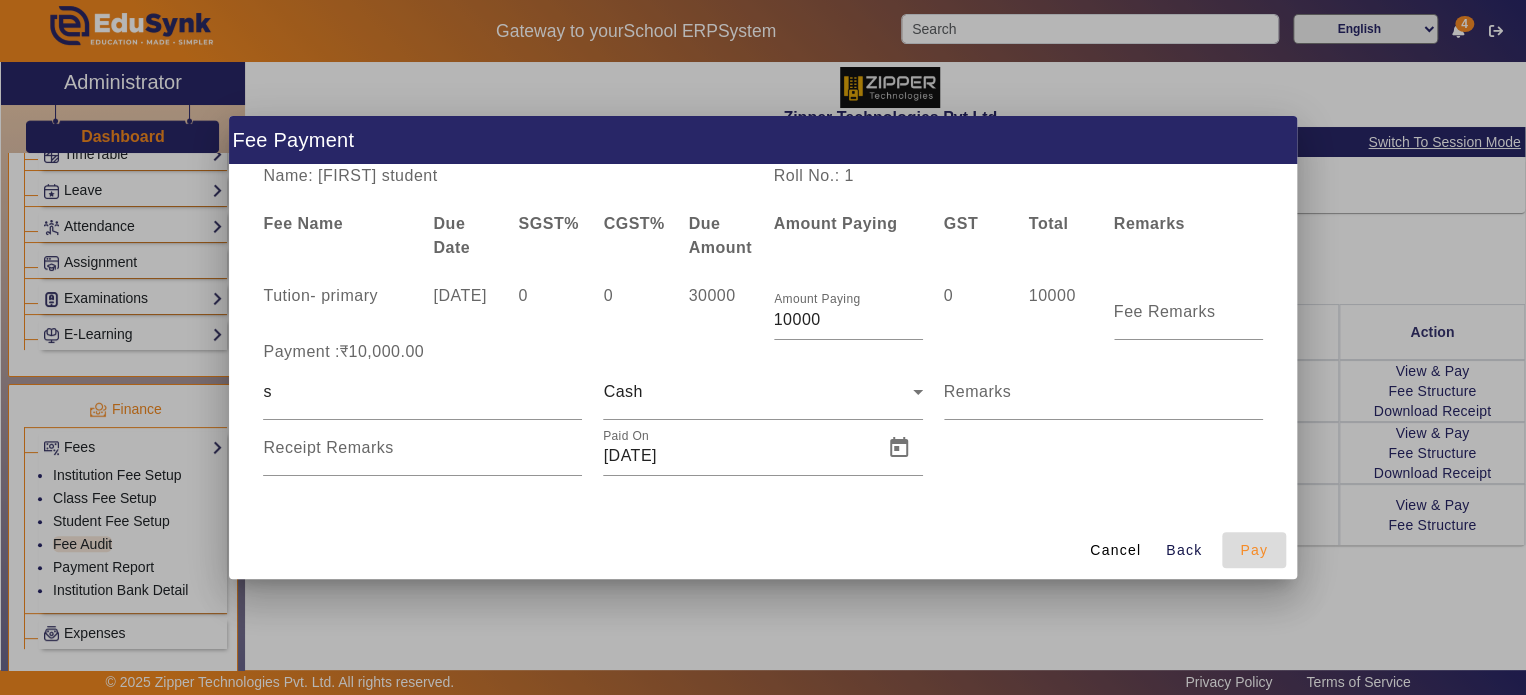 click at bounding box center (1254, 550) 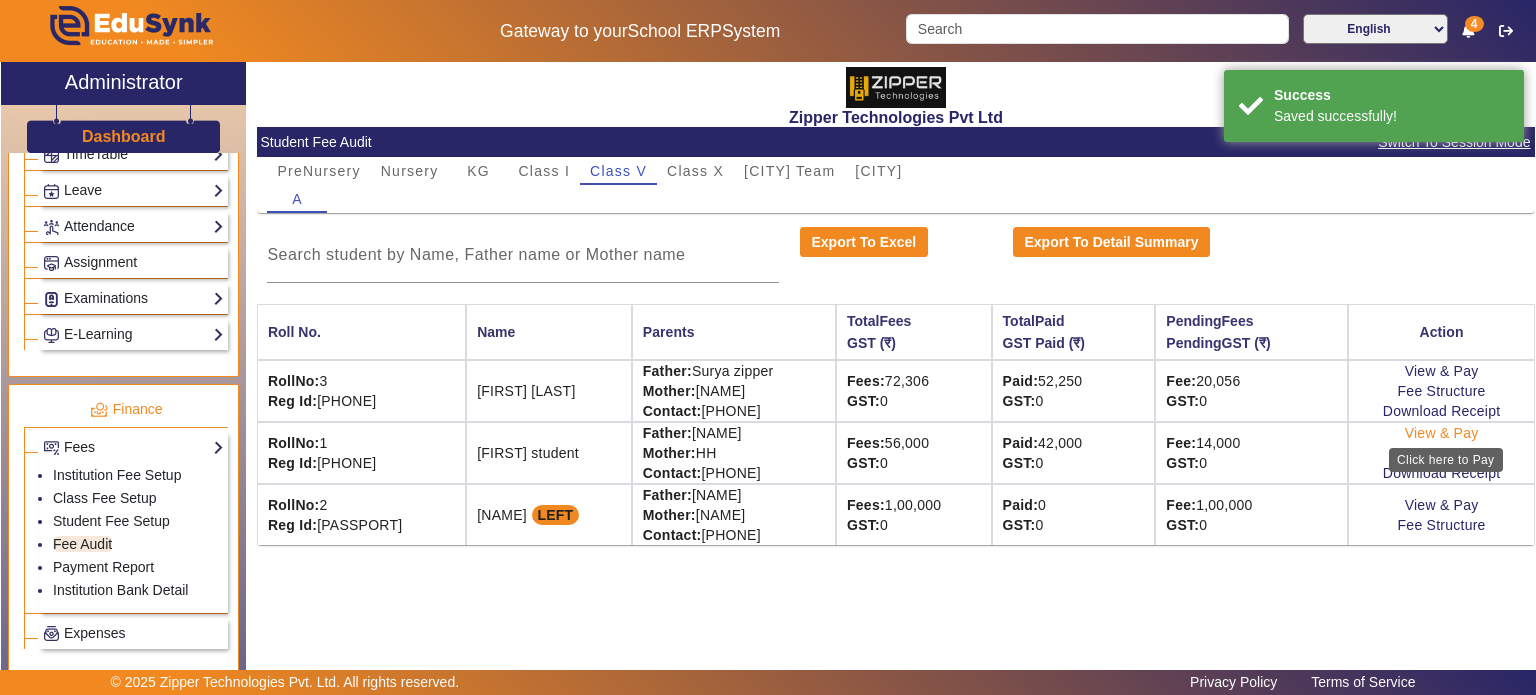 click on "View & Pay" 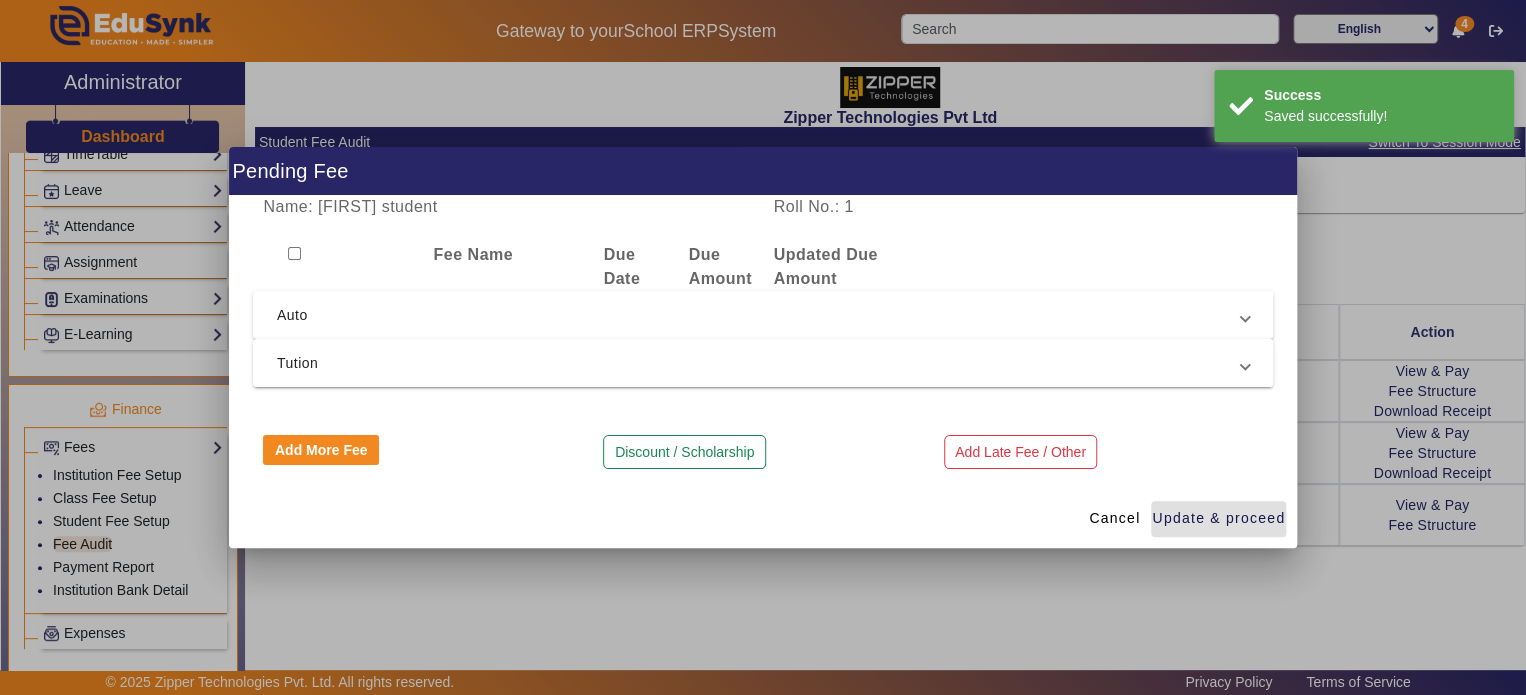 click on "Tution" at bounding box center [759, 363] 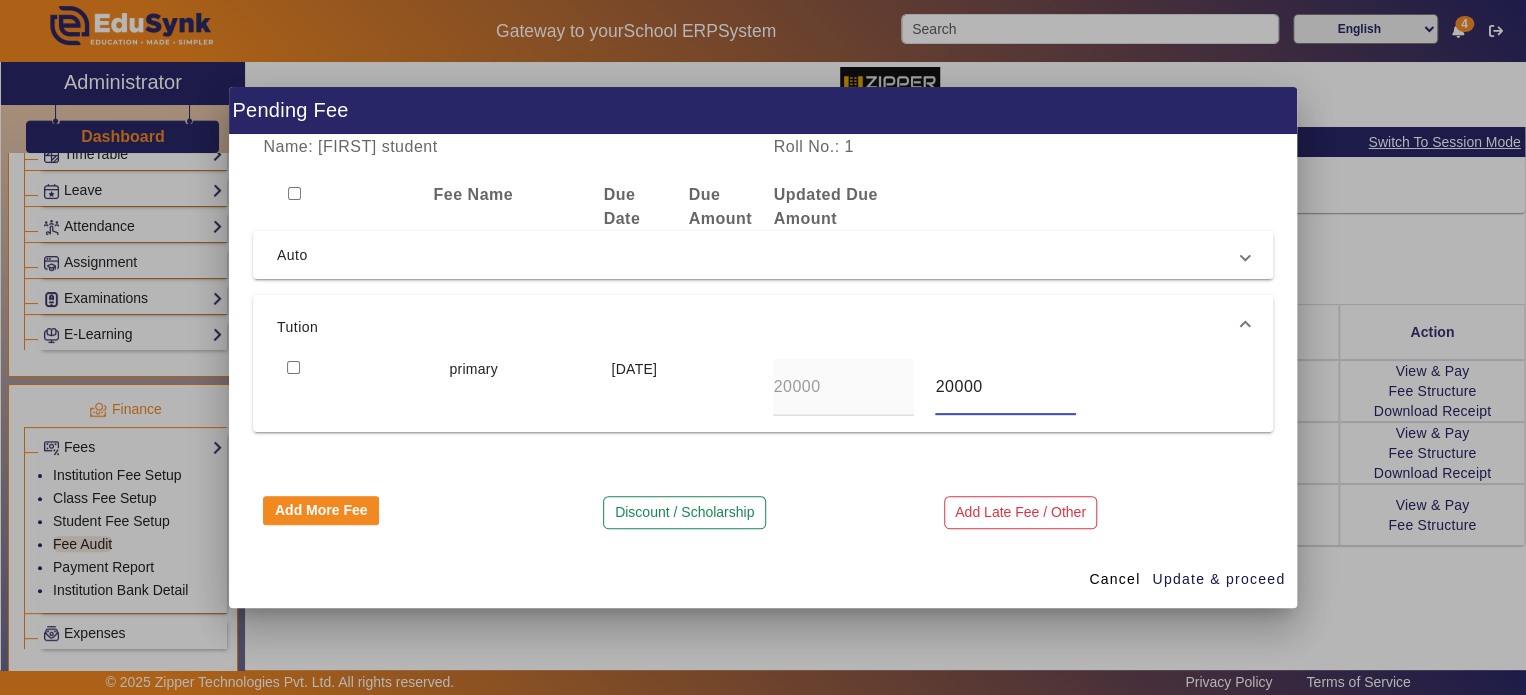 click on "20000" at bounding box center (1005, 387) 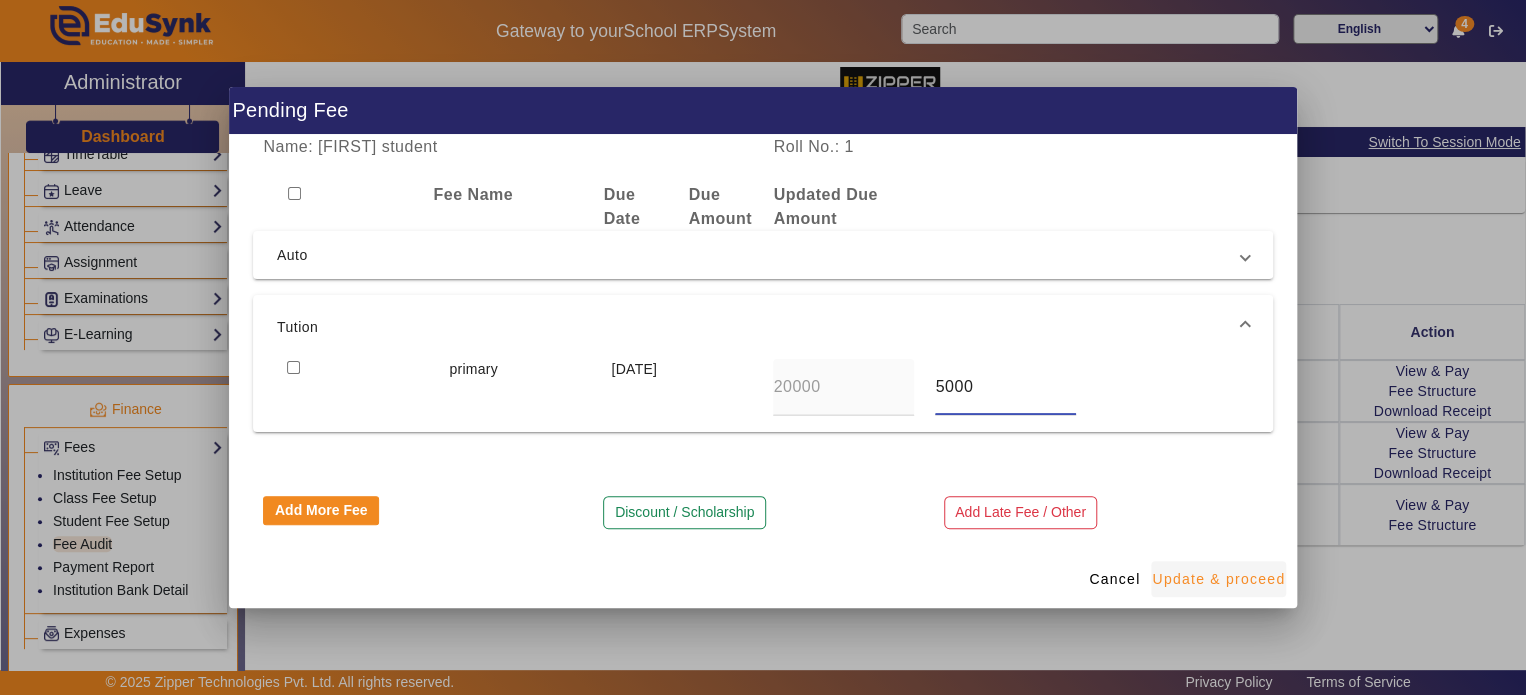 type on "5000" 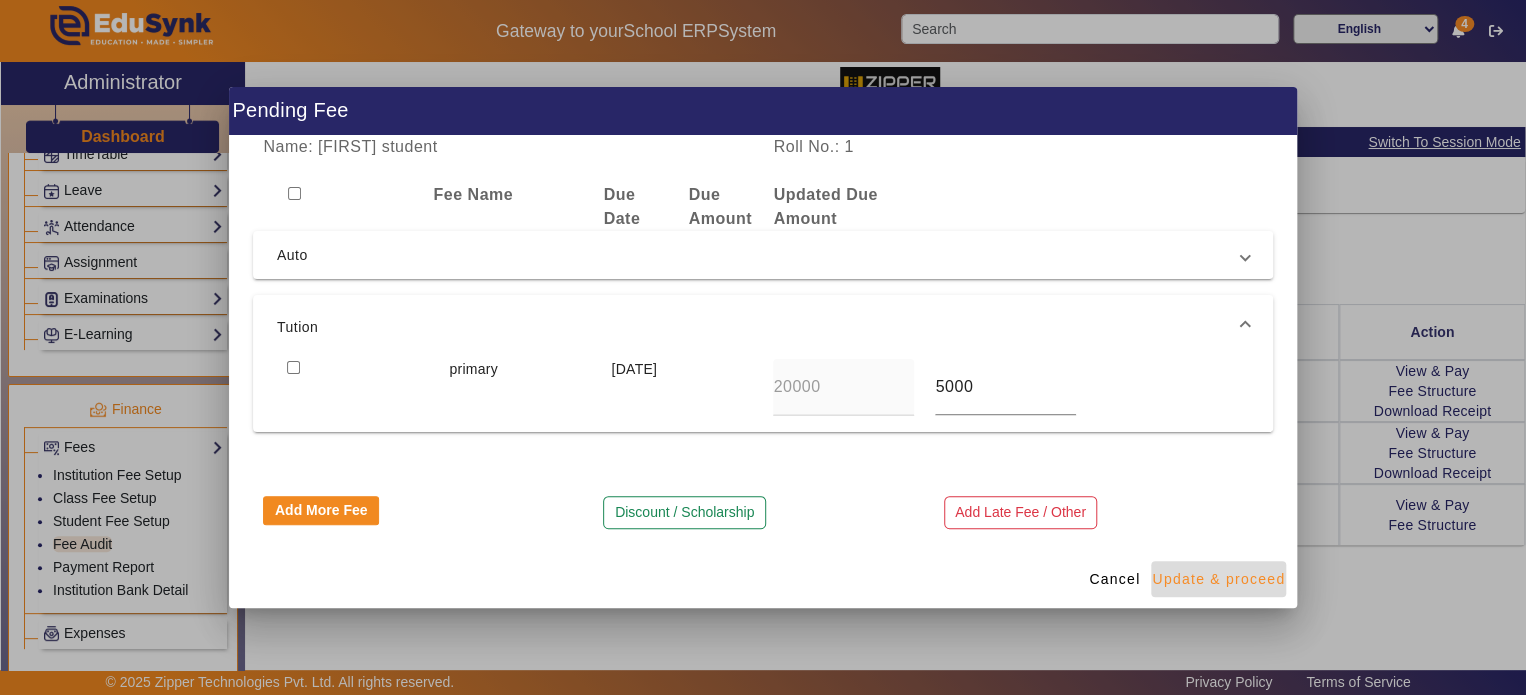 click on "Update & proceed" at bounding box center [1218, 579] 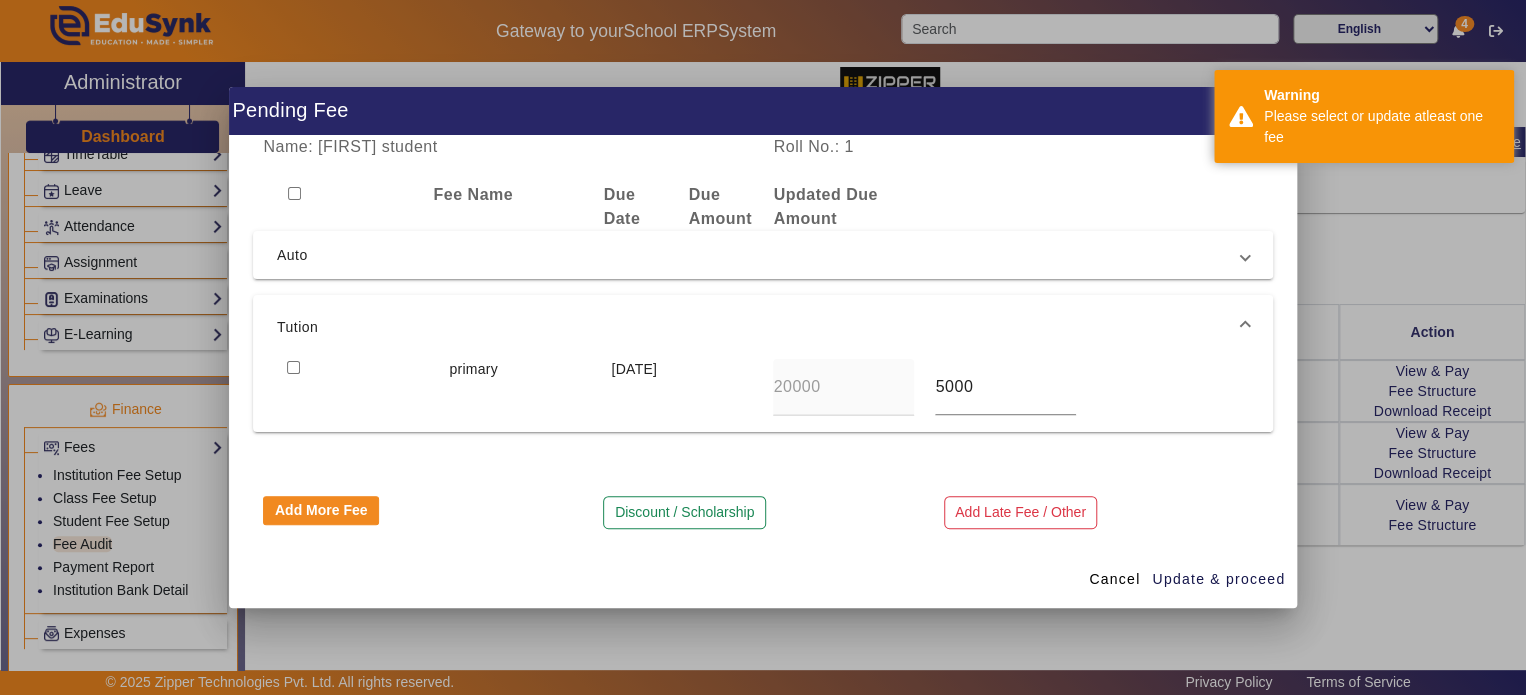 click at bounding box center (293, 367) 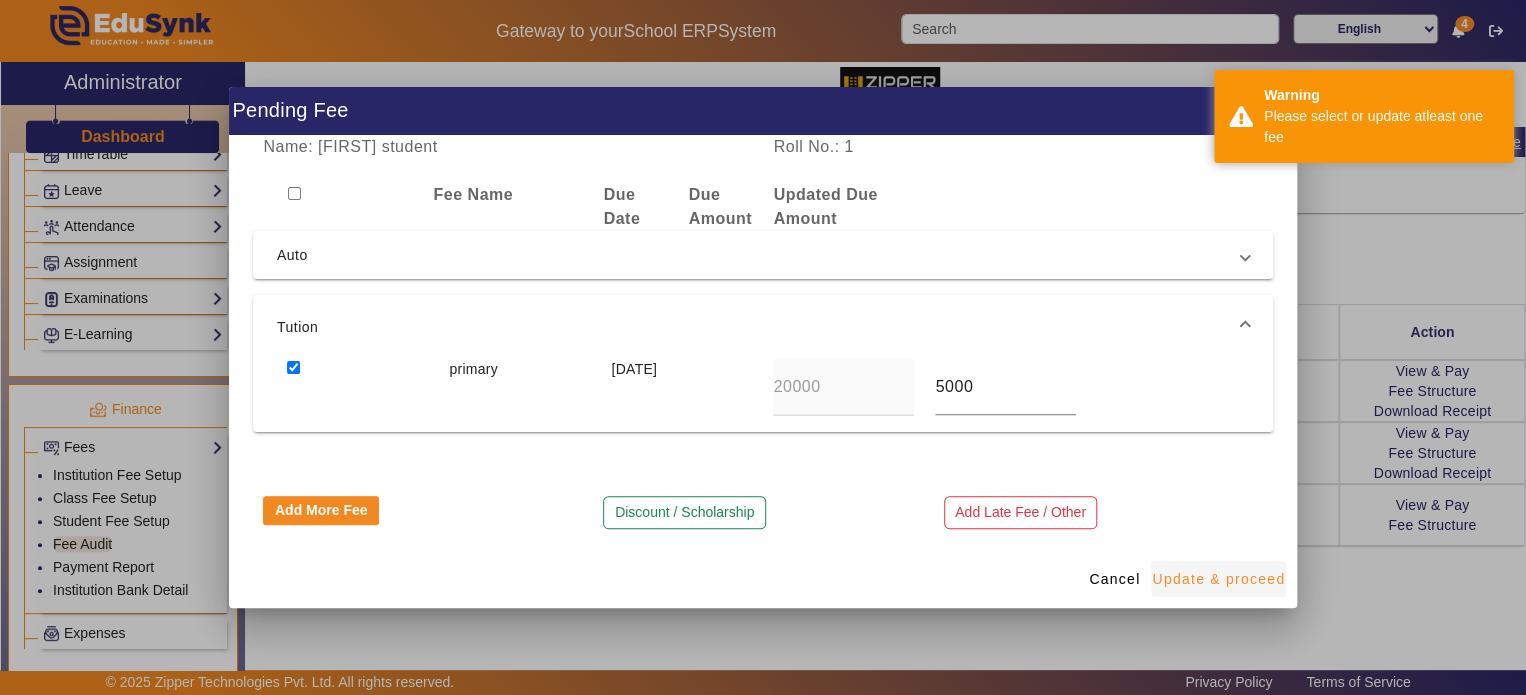 click at bounding box center [1218, 579] 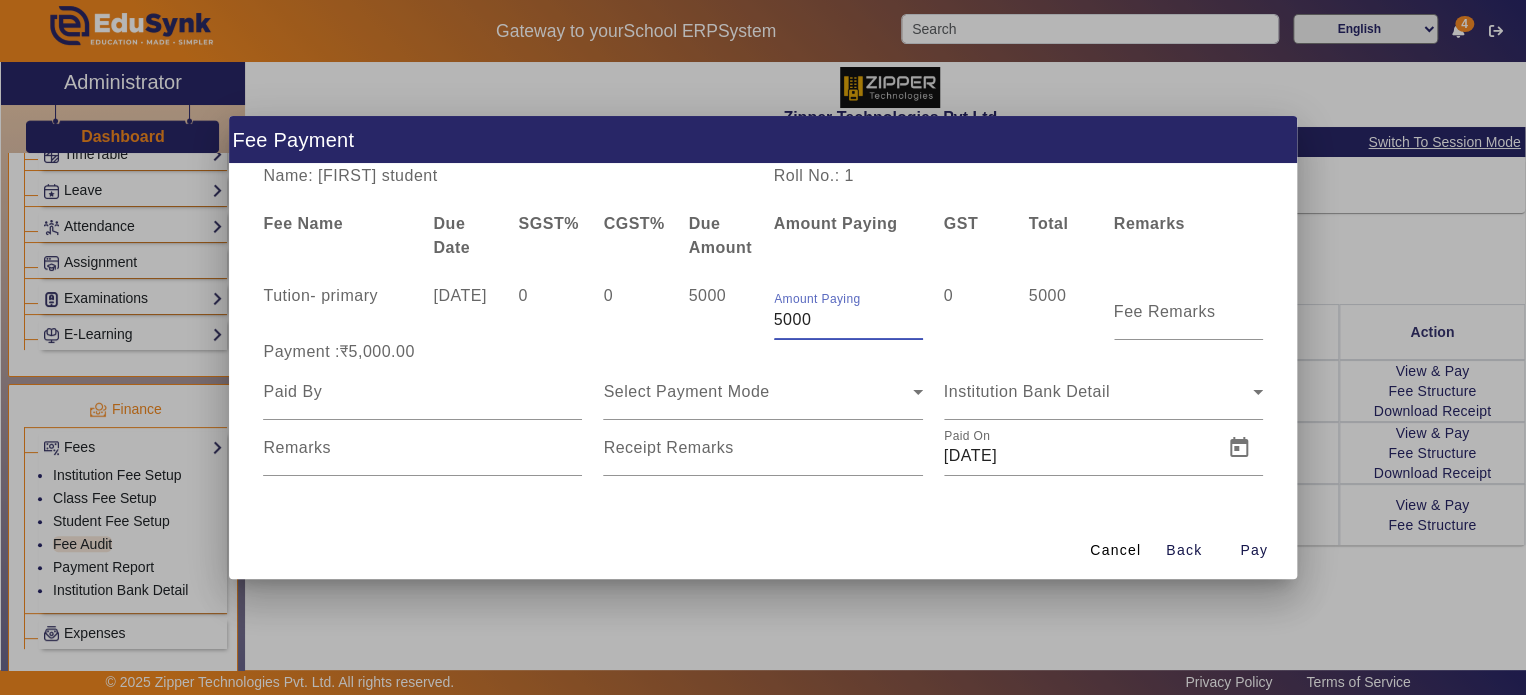 click on "5000" at bounding box center [848, 320] 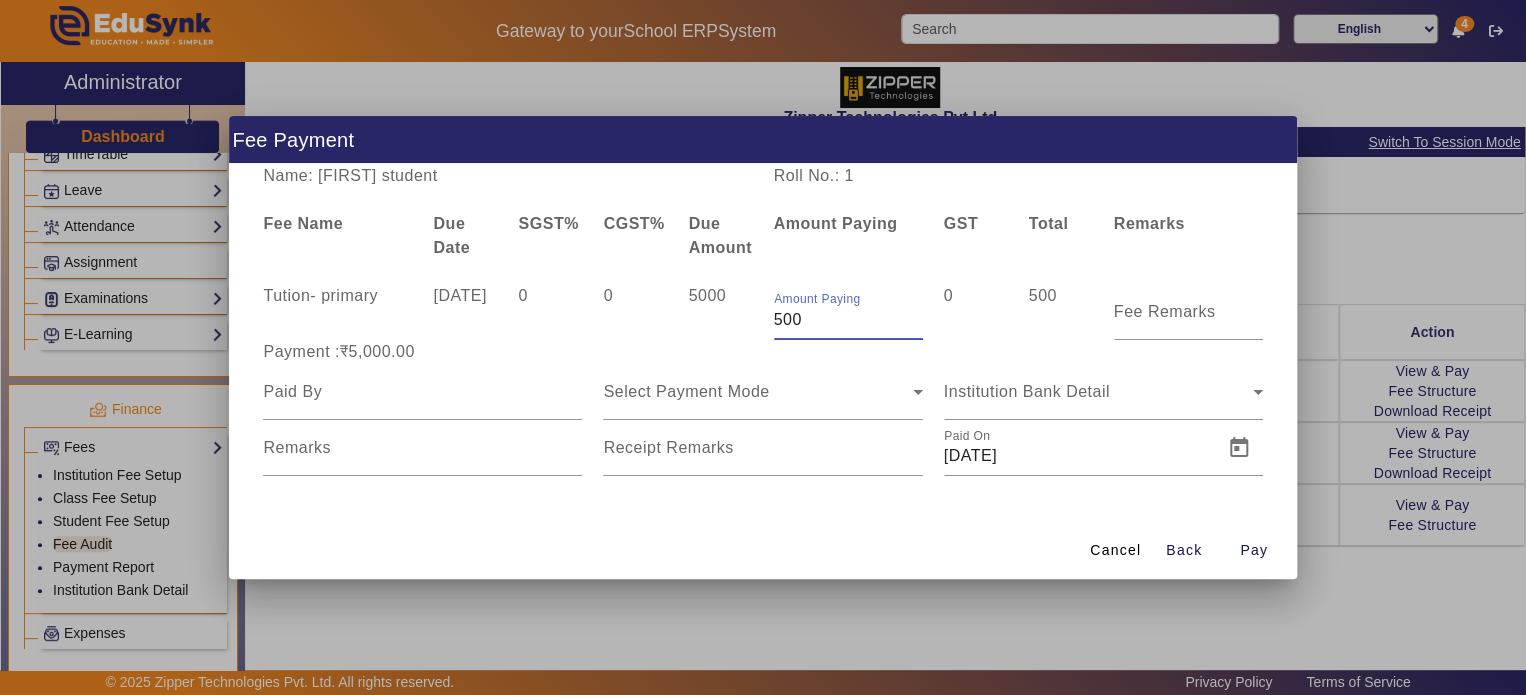 click on "500" at bounding box center (848, 320) 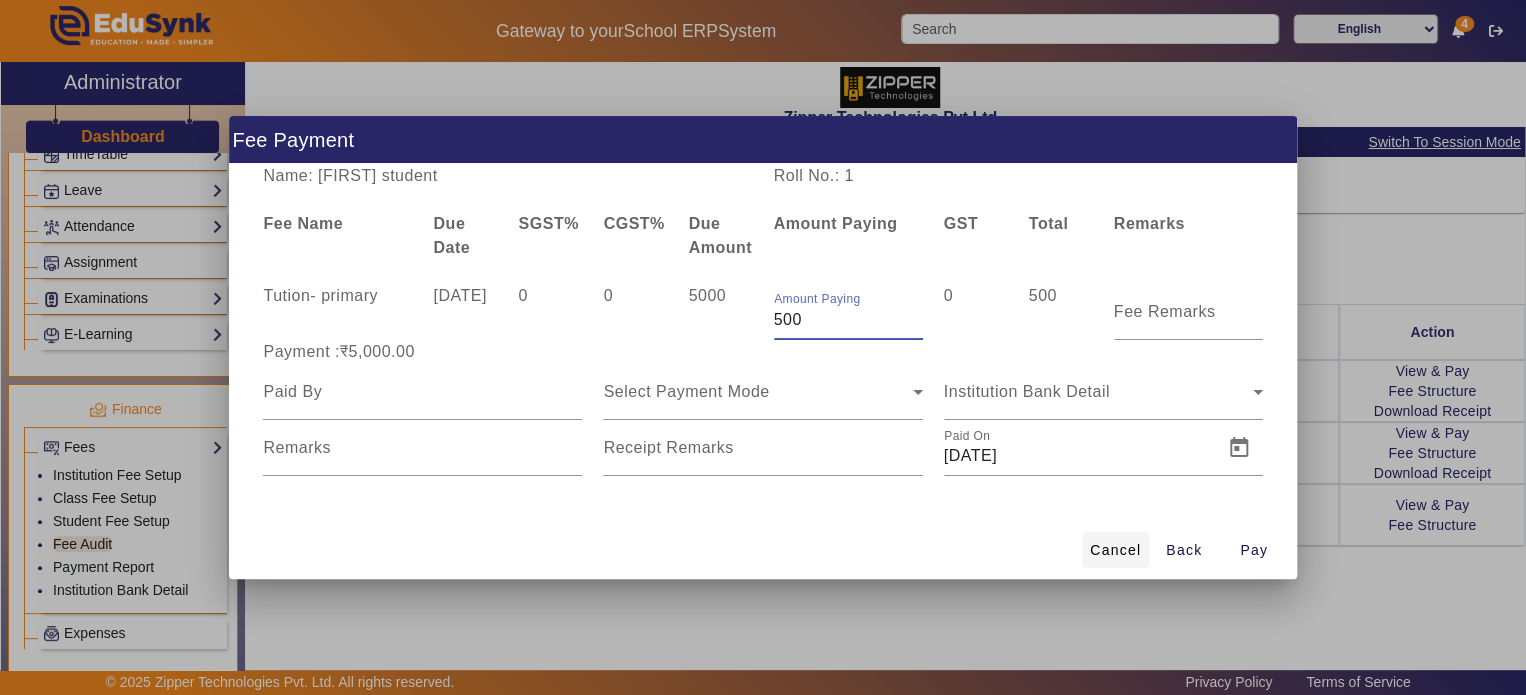 type on "500" 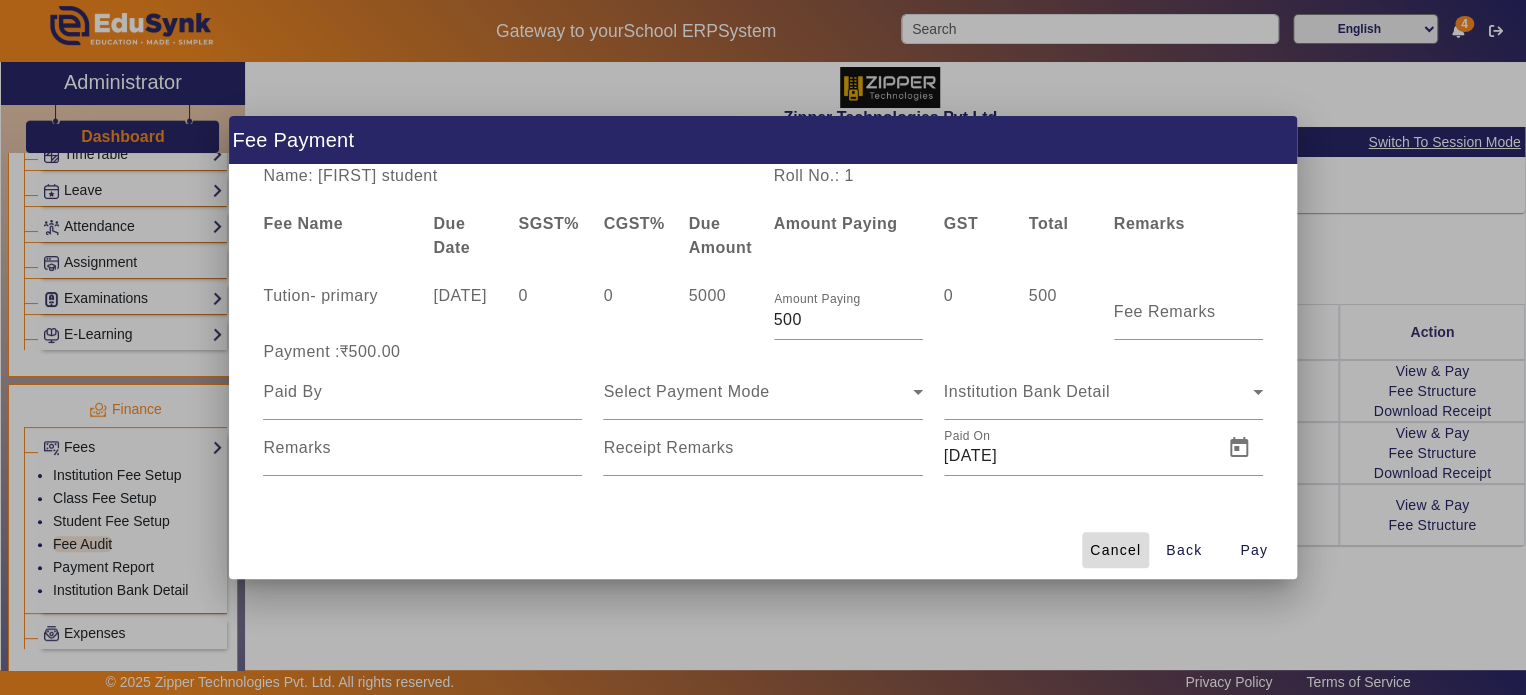 click on "Cancel" at bounding box center (1115, 550) 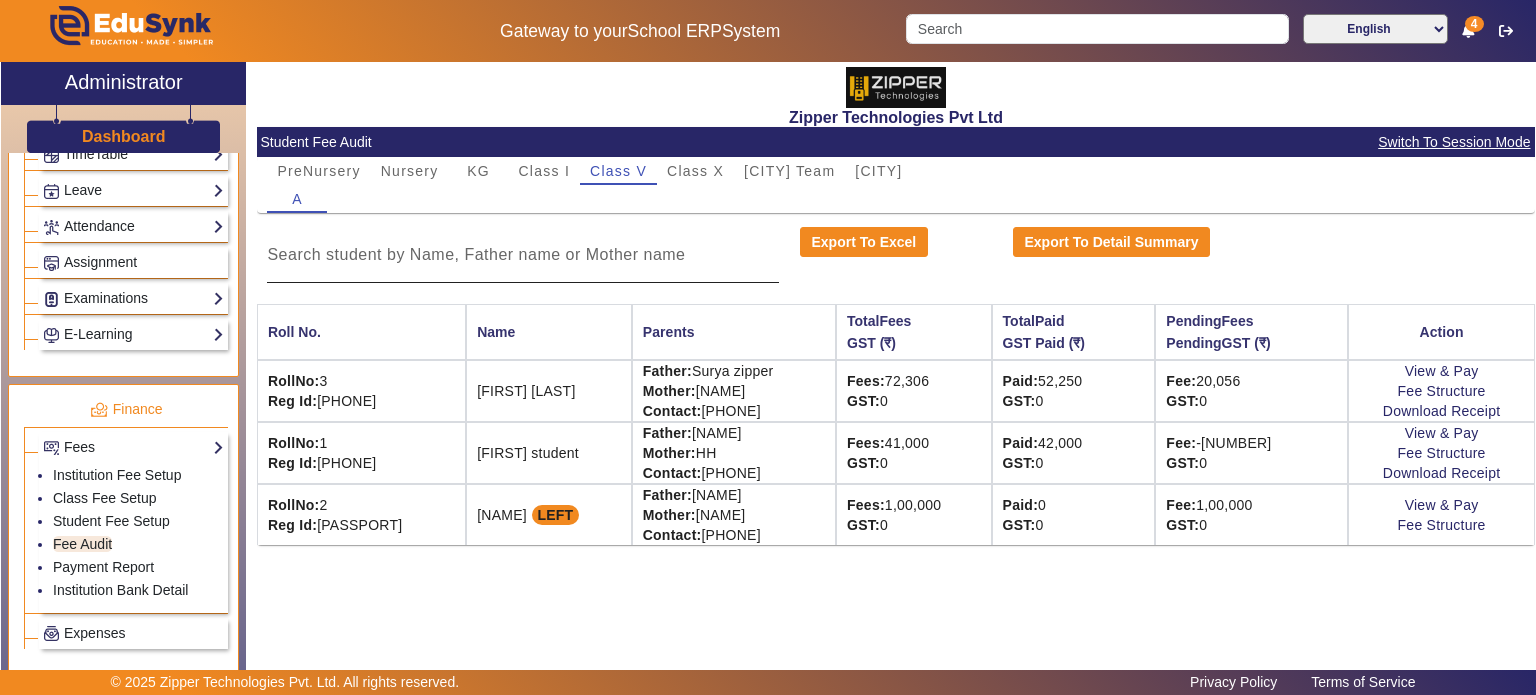 click 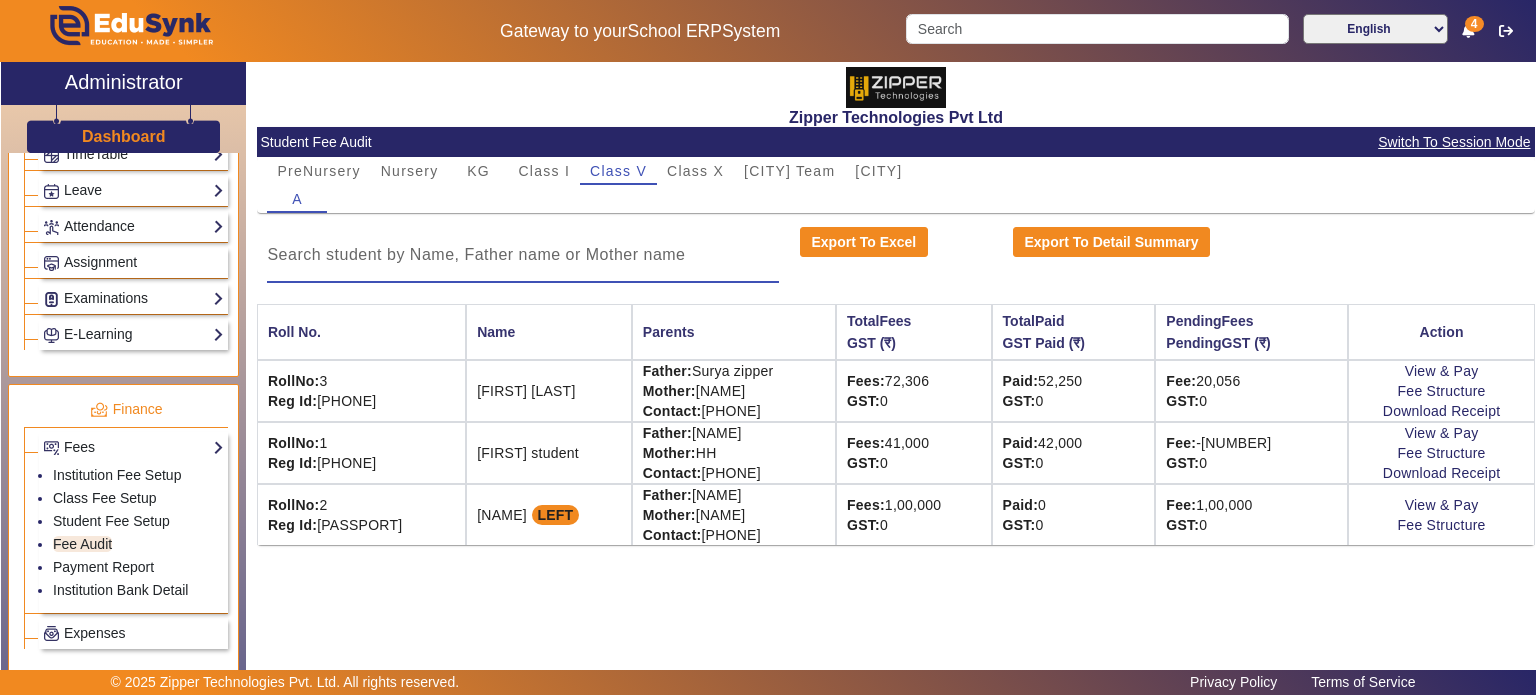 click at bounding box center (523, 255) 